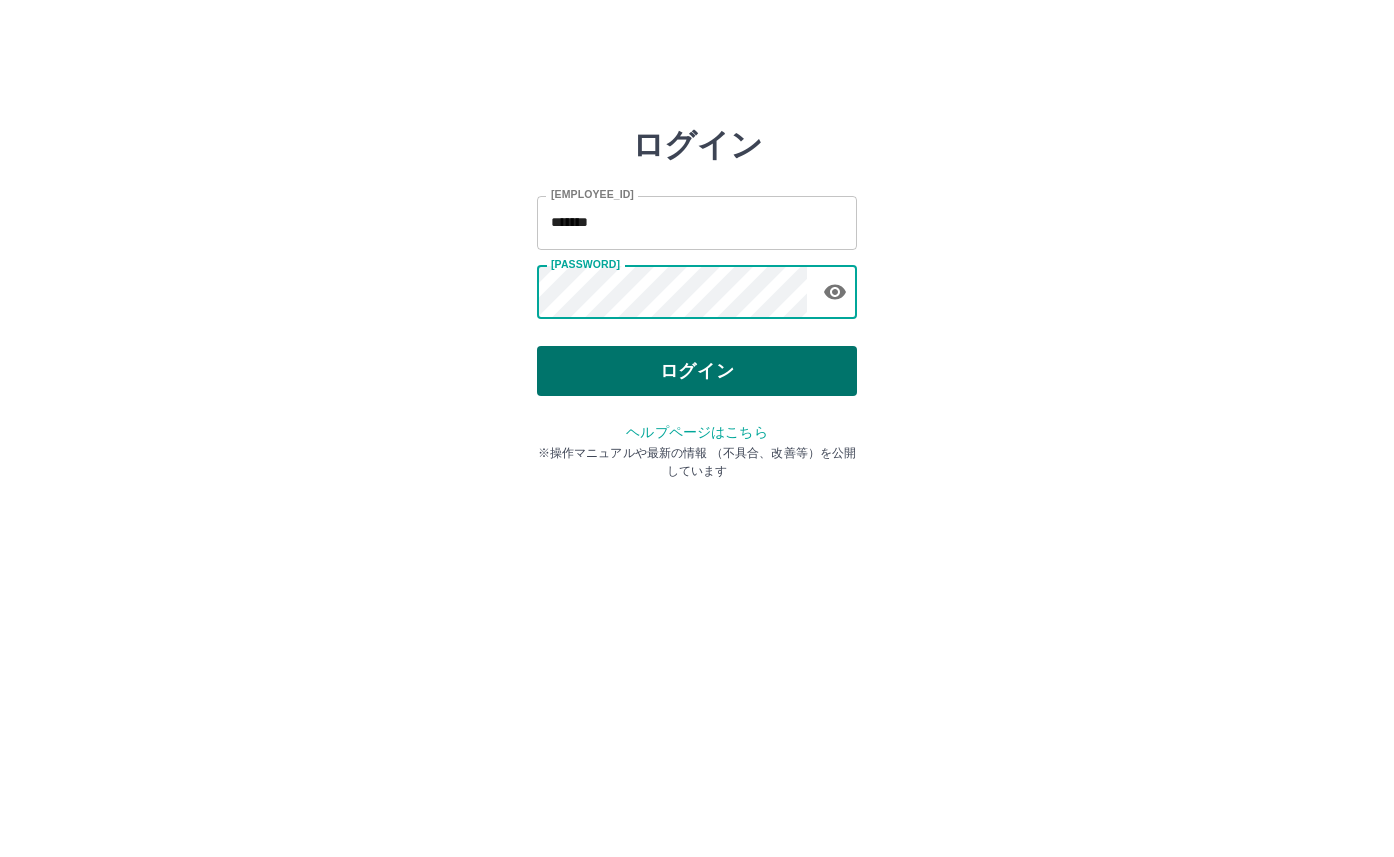 scroll, scrollTop: 0, scrollLeft: 0, axis: both 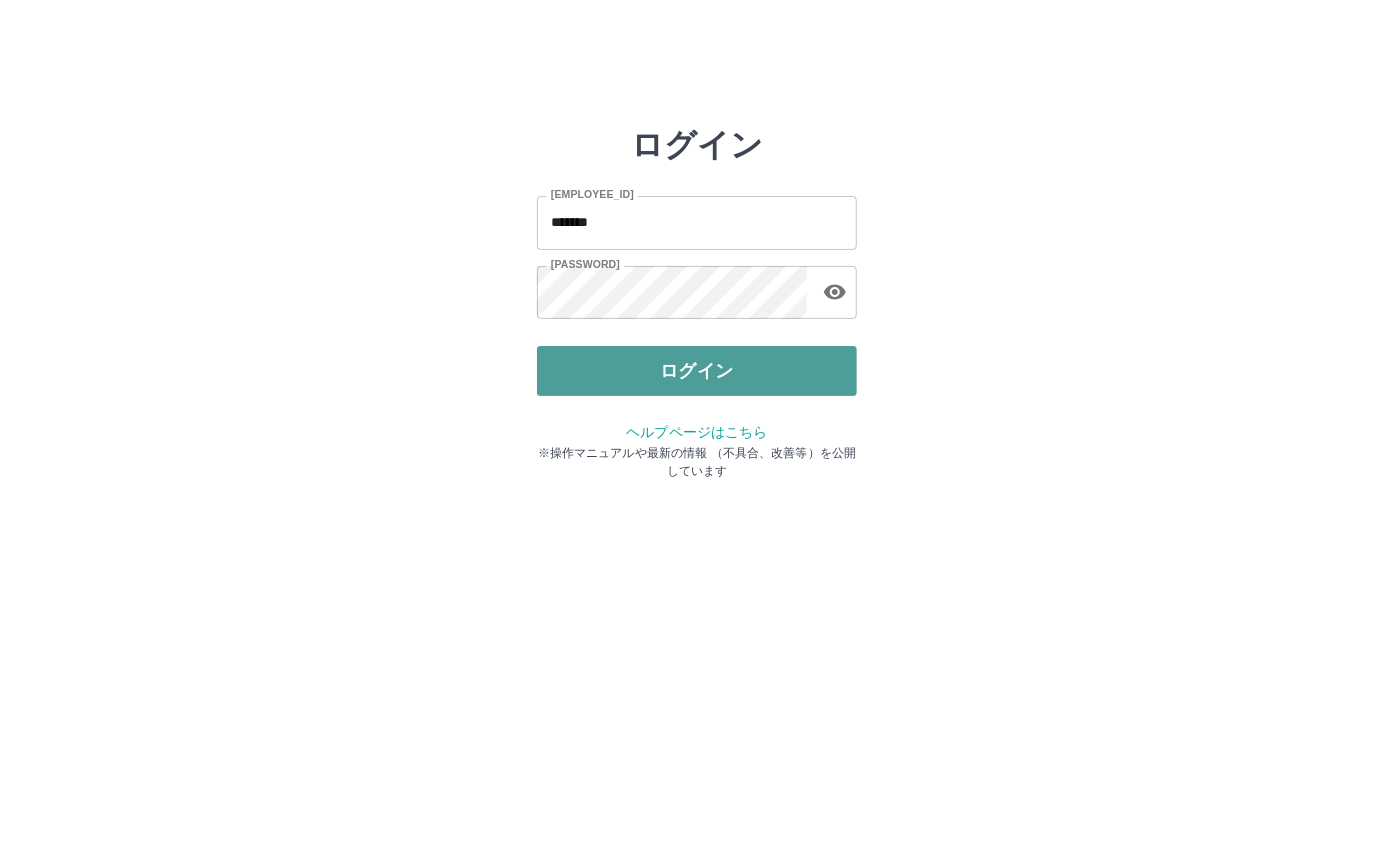 click on "ログイン" at bounding box center (697, 371) 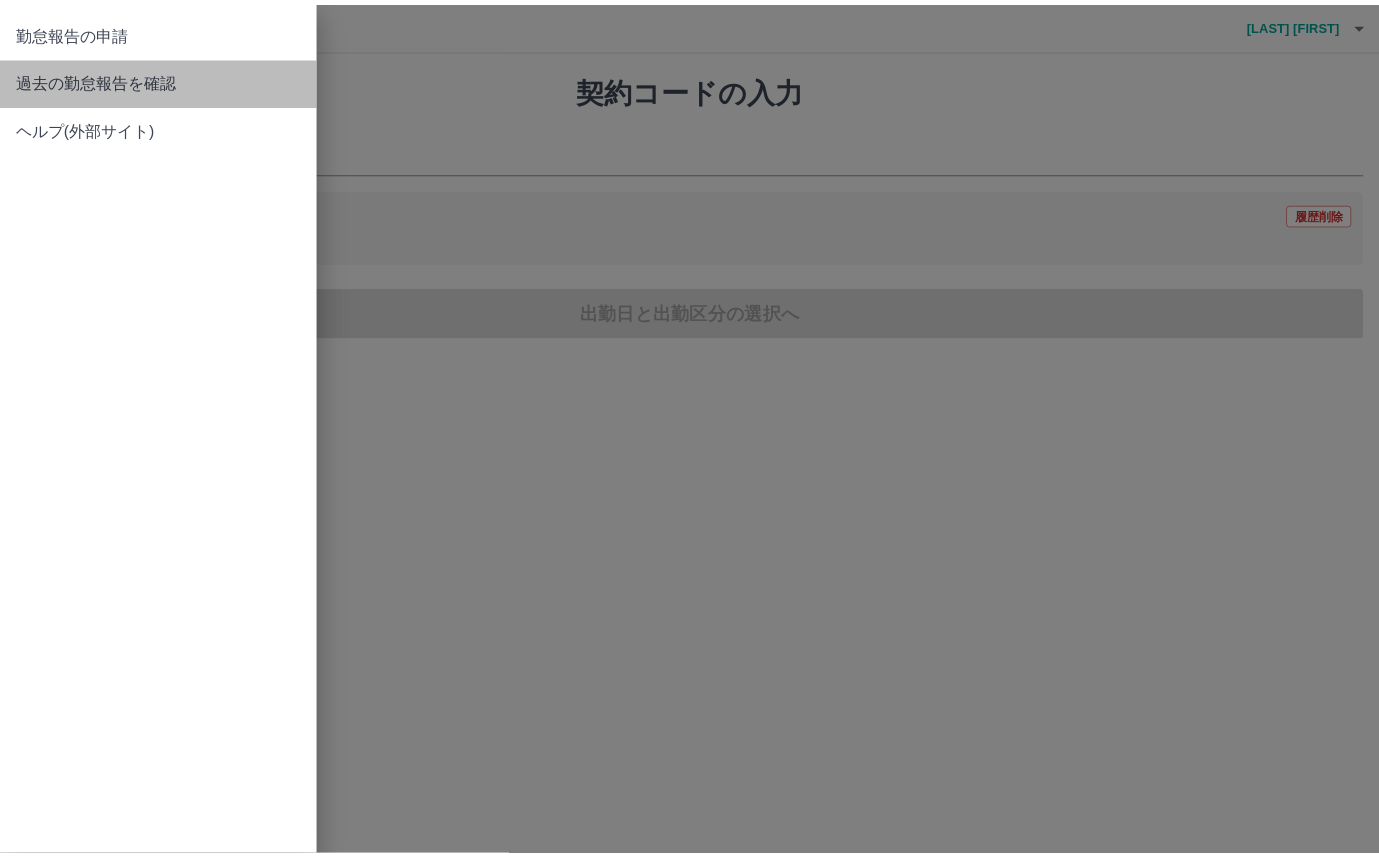 scroll, scrollTop: 0, scrollLeft: 0, axis: both 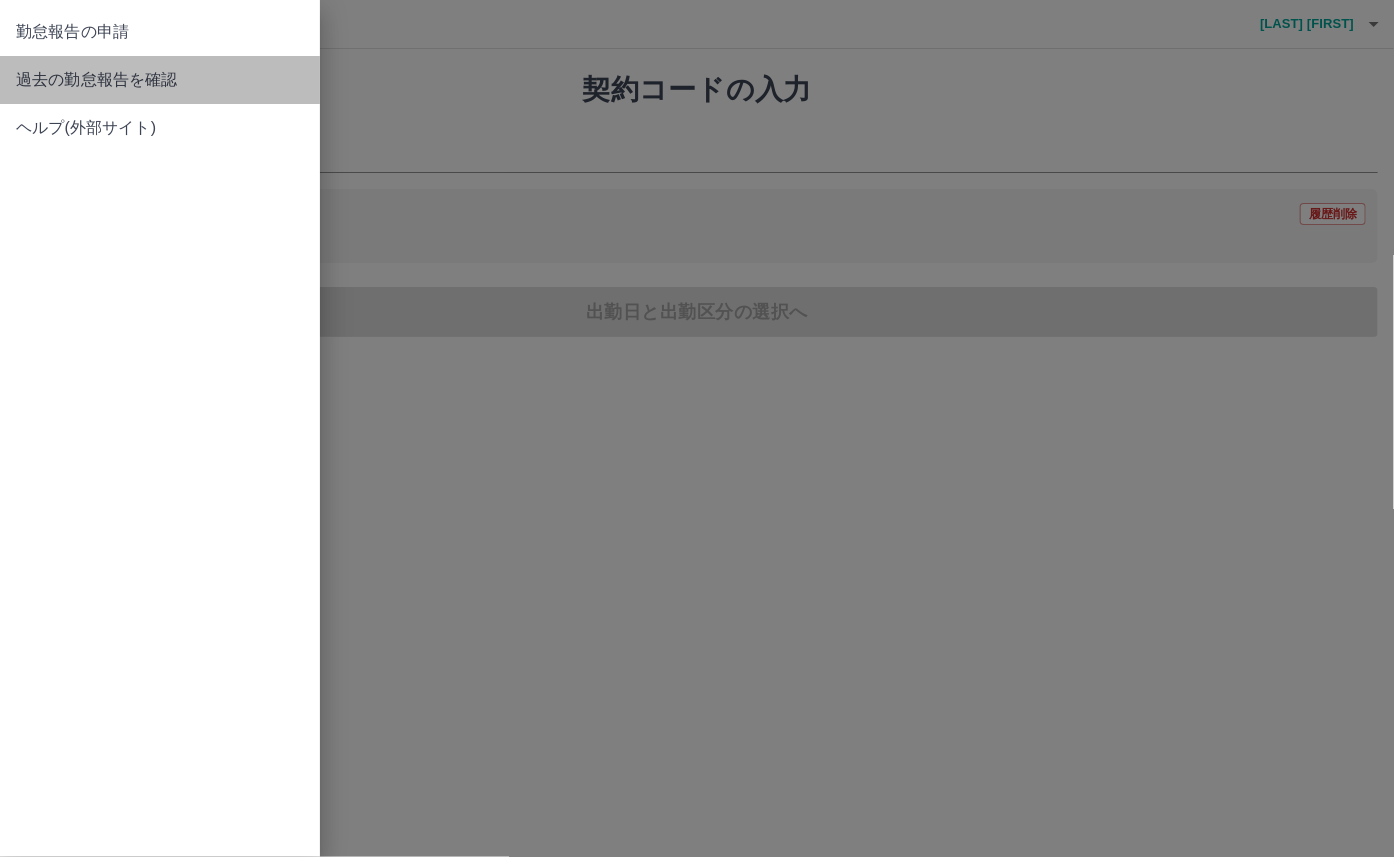 click on "過去の勤怠報告を確認" at bounding box center (160, 32) 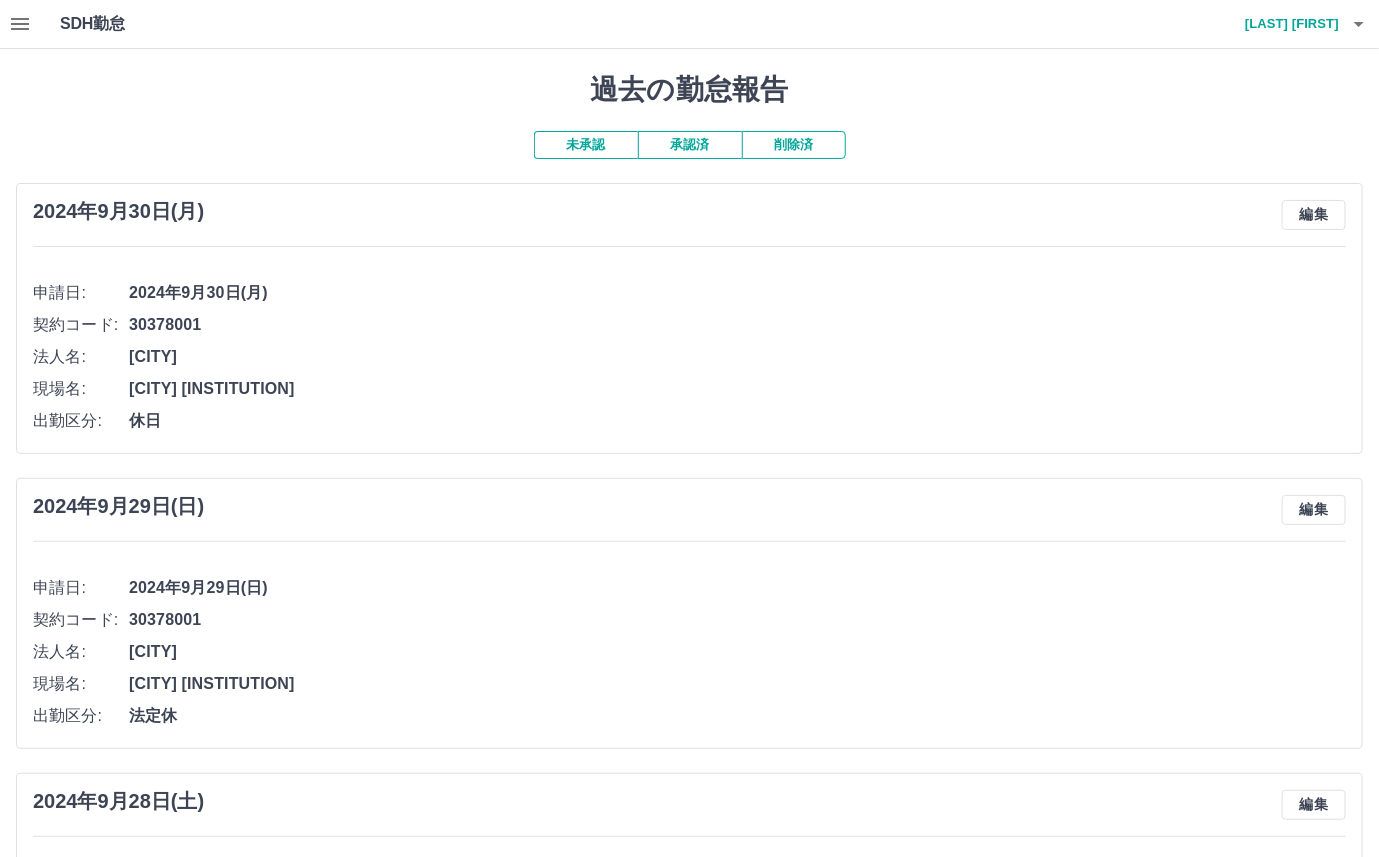 click on "承認済" at bounding box center (690, 145) 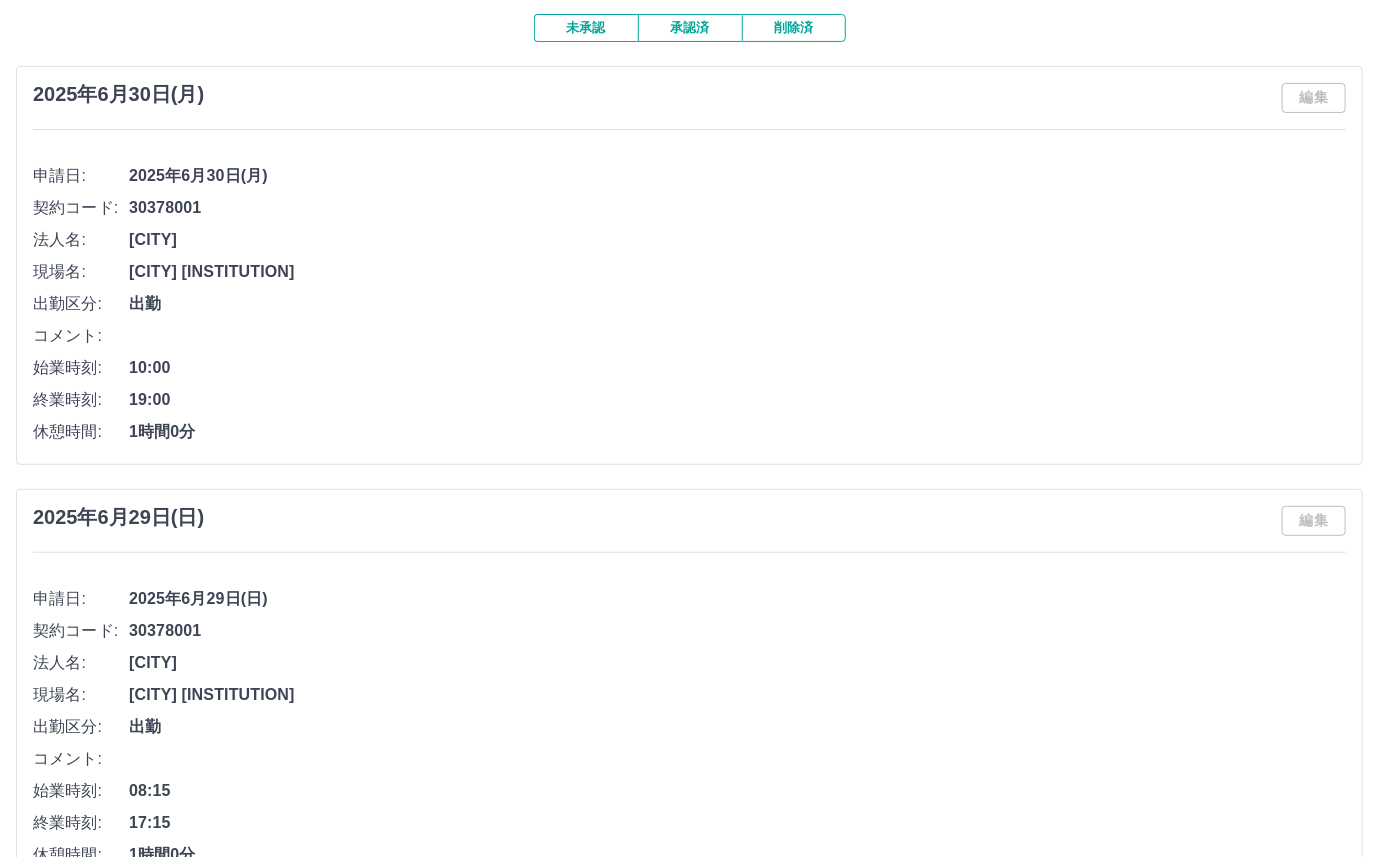 scroll, scrollTop: 0, scrollLeft: 0, axis: both 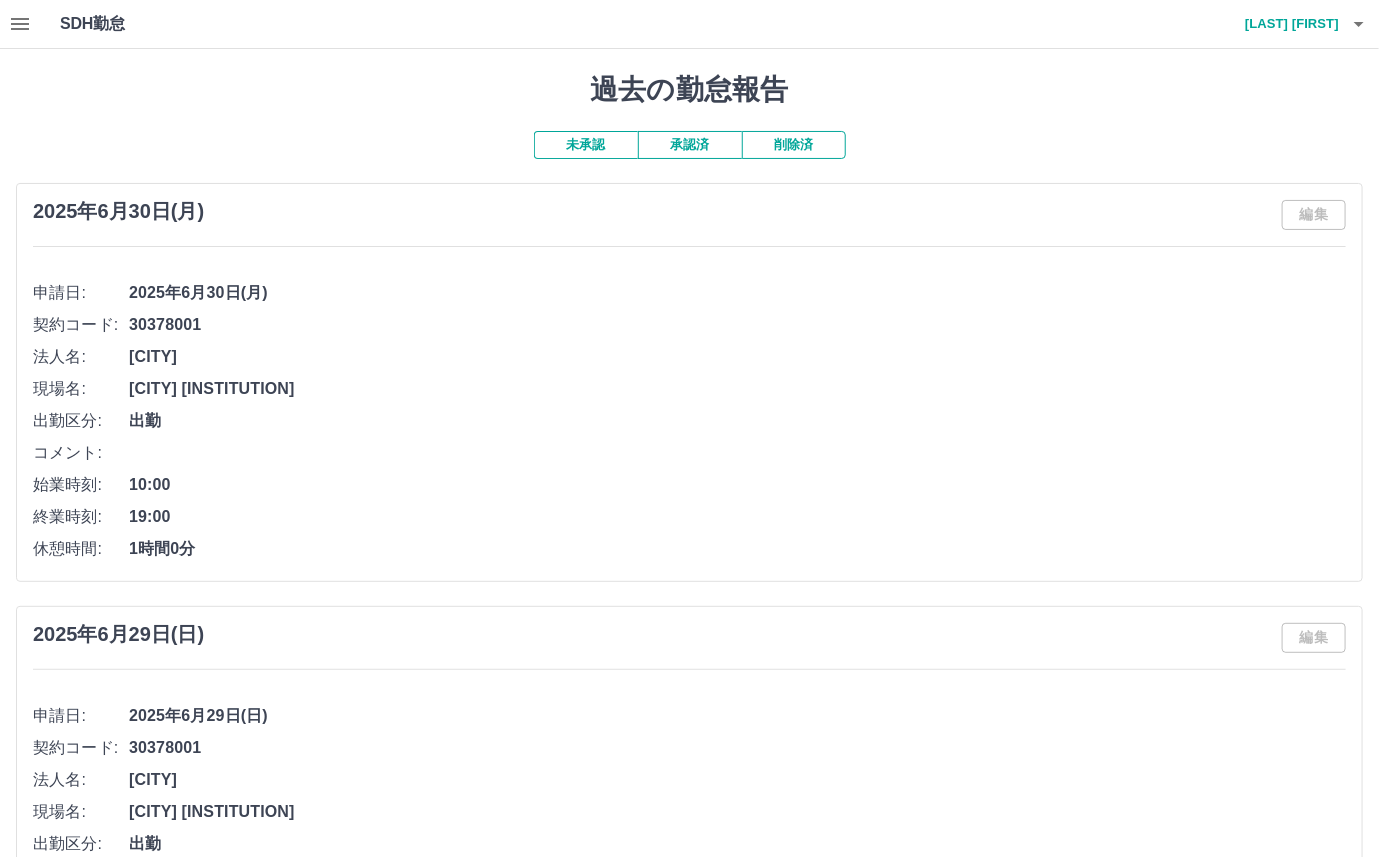 click on "未承認" at bounding box center [586, 145] 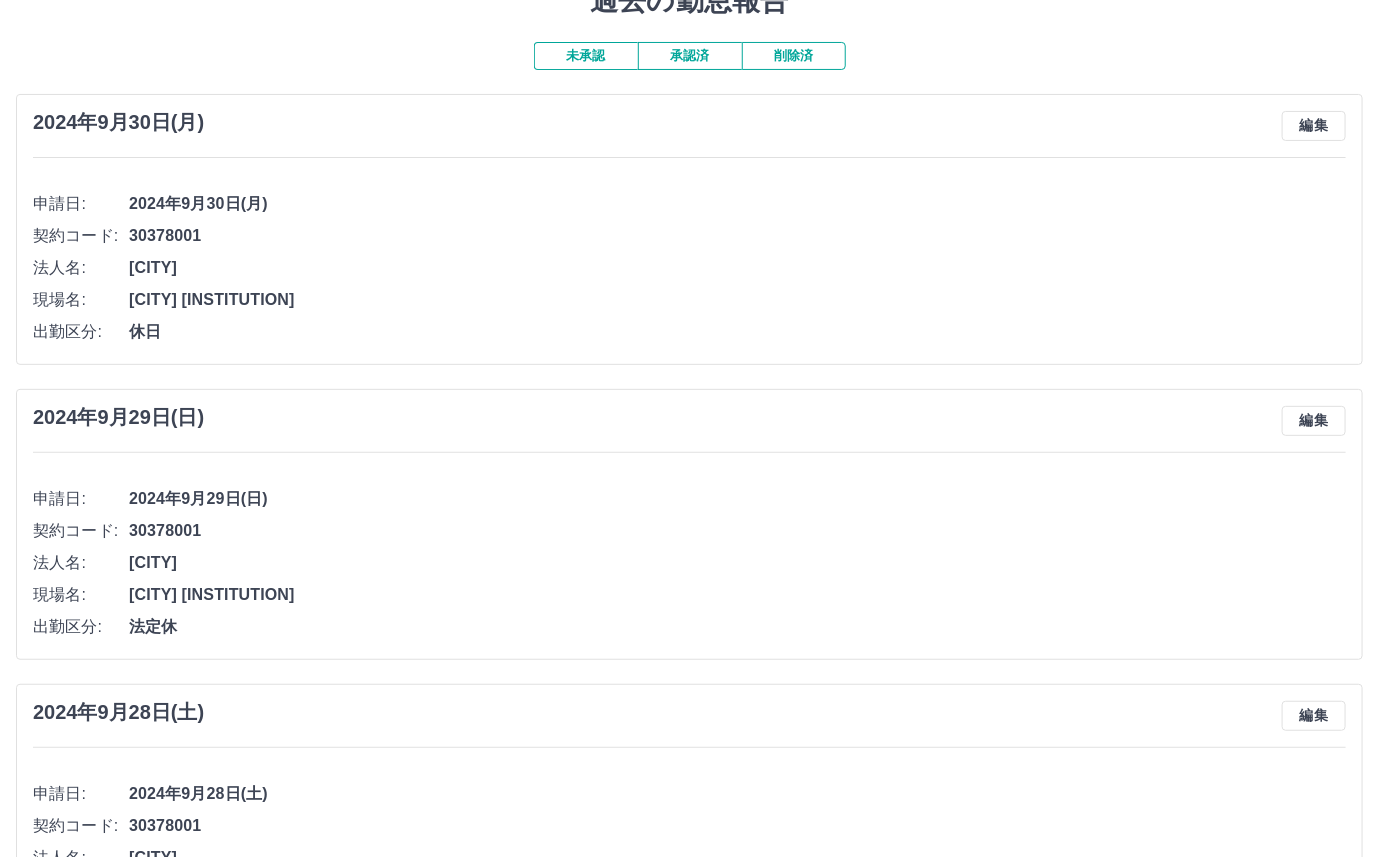 scroll, scrollTop: 0, scrollLeft: 0, axis: both 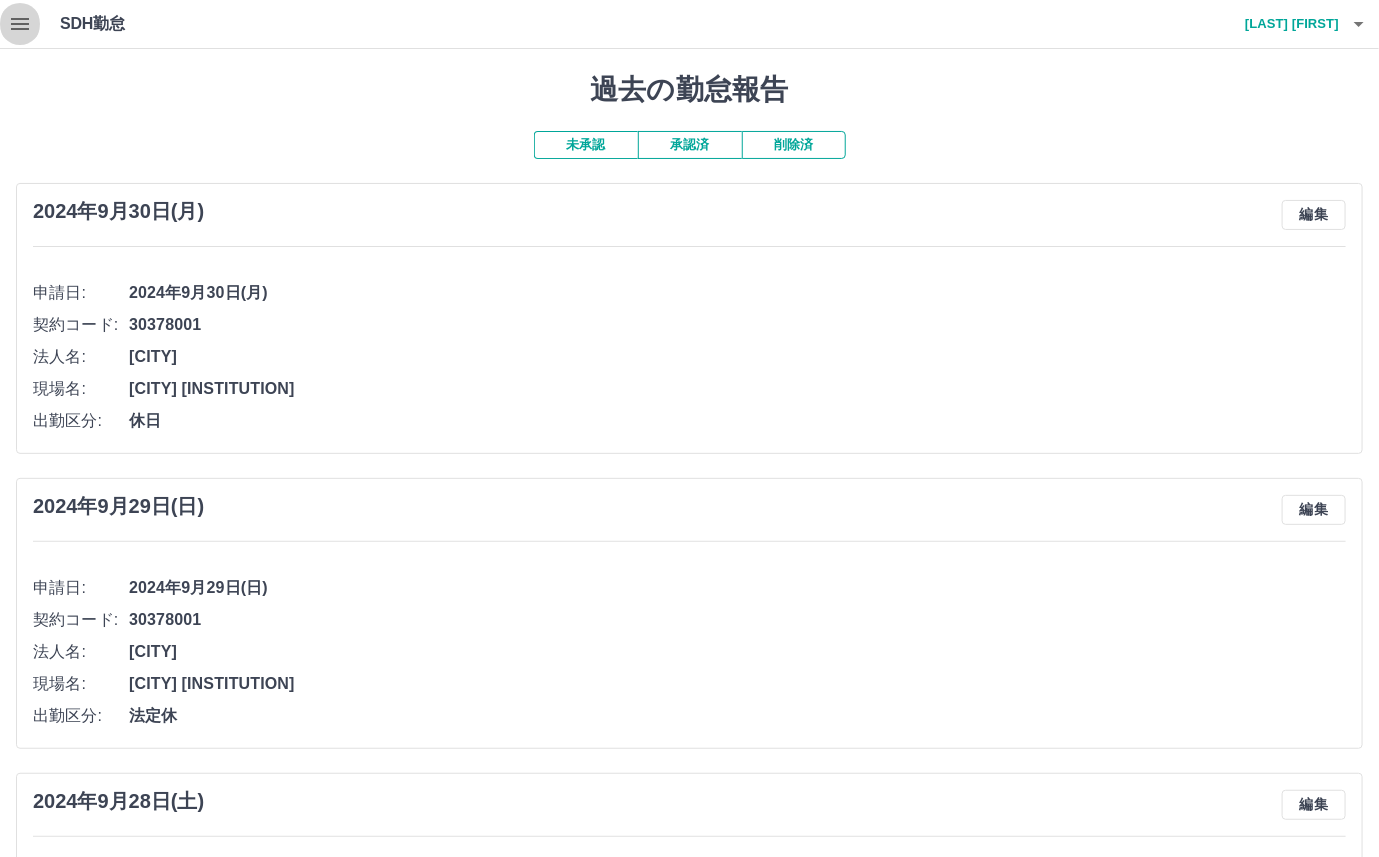 click at bounding box center (20, 24) 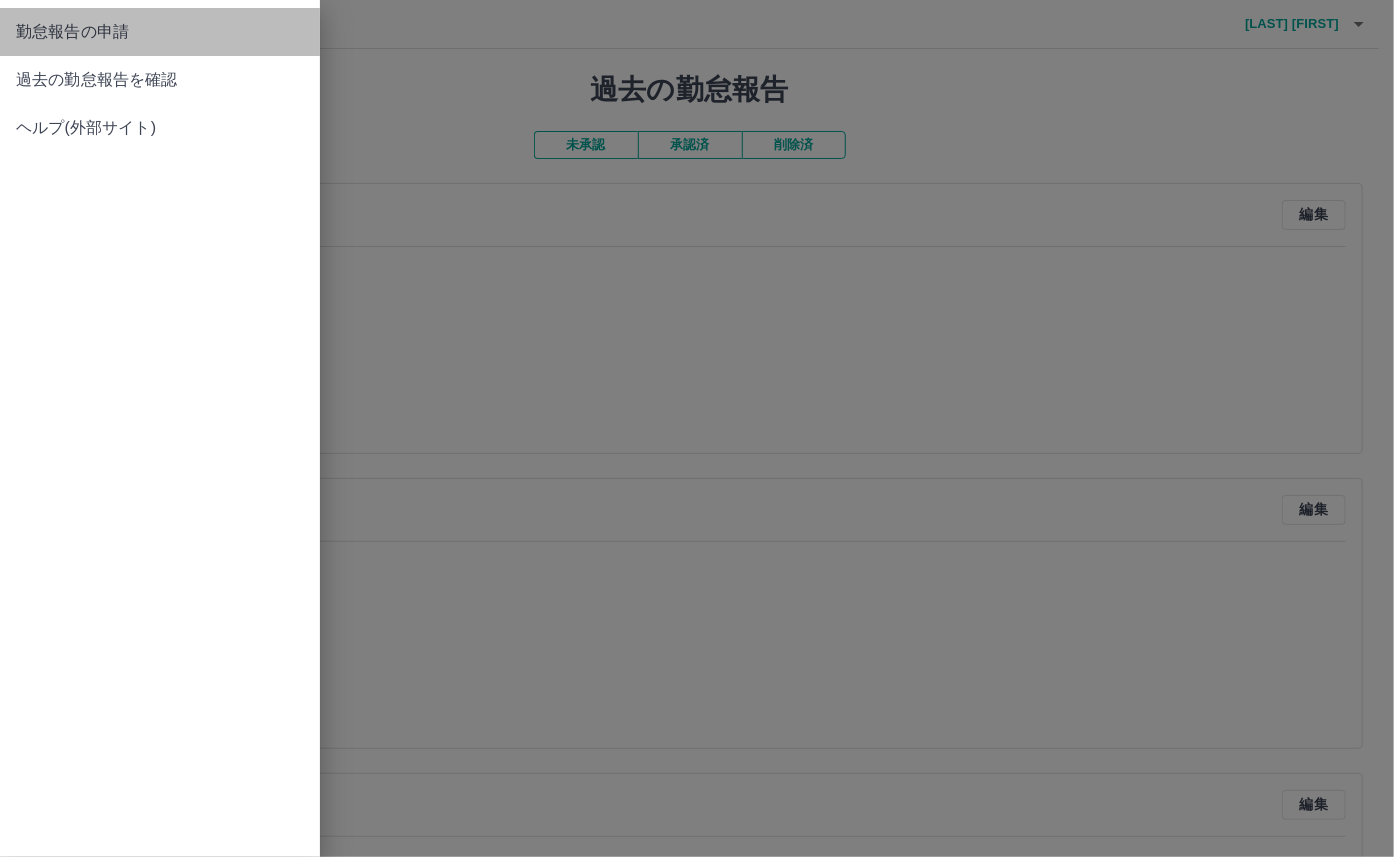 click on "勤怠報告の申請" at bounding box center [160, 32] 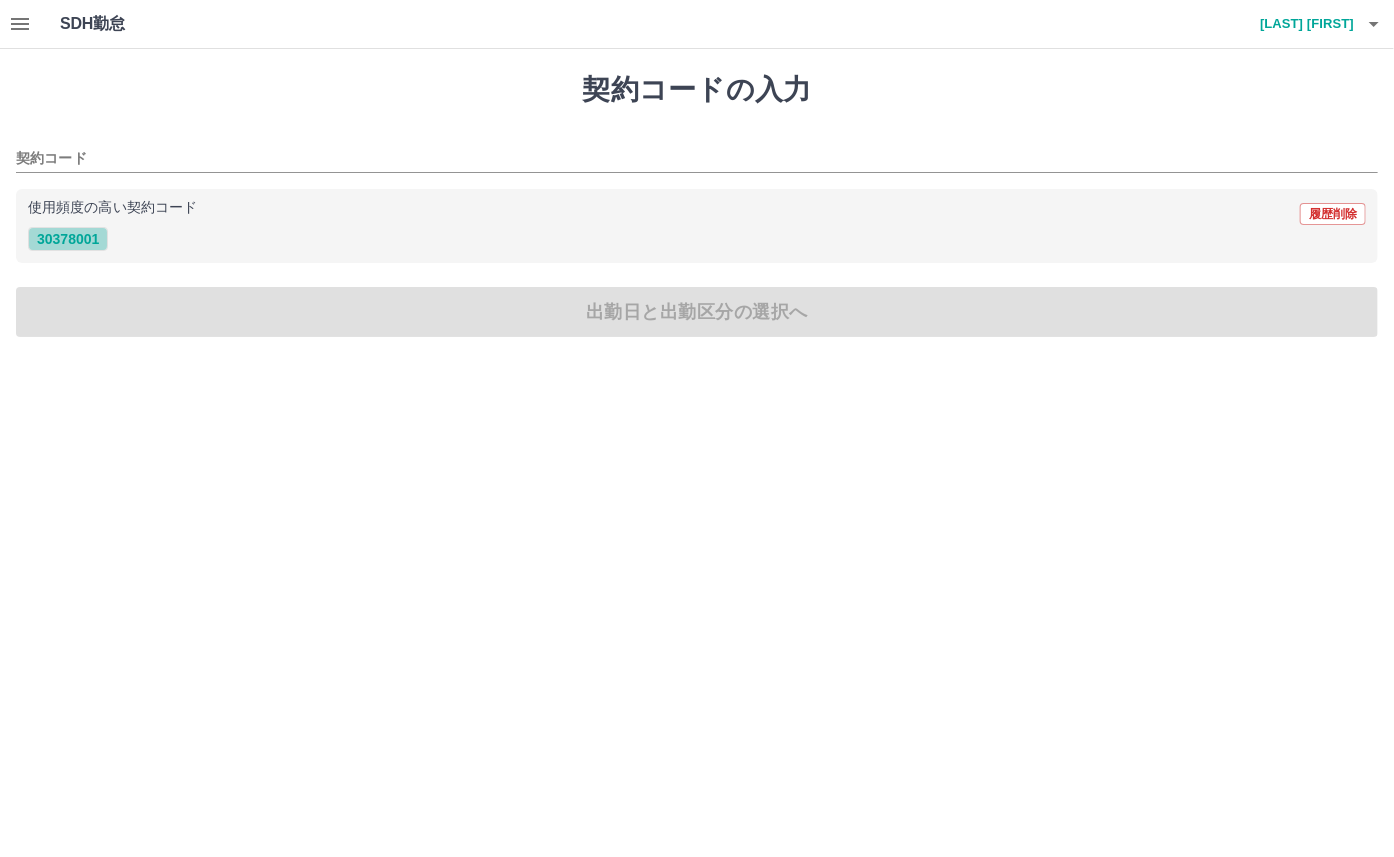 click on "30378001" at bounding box center (68, 239) 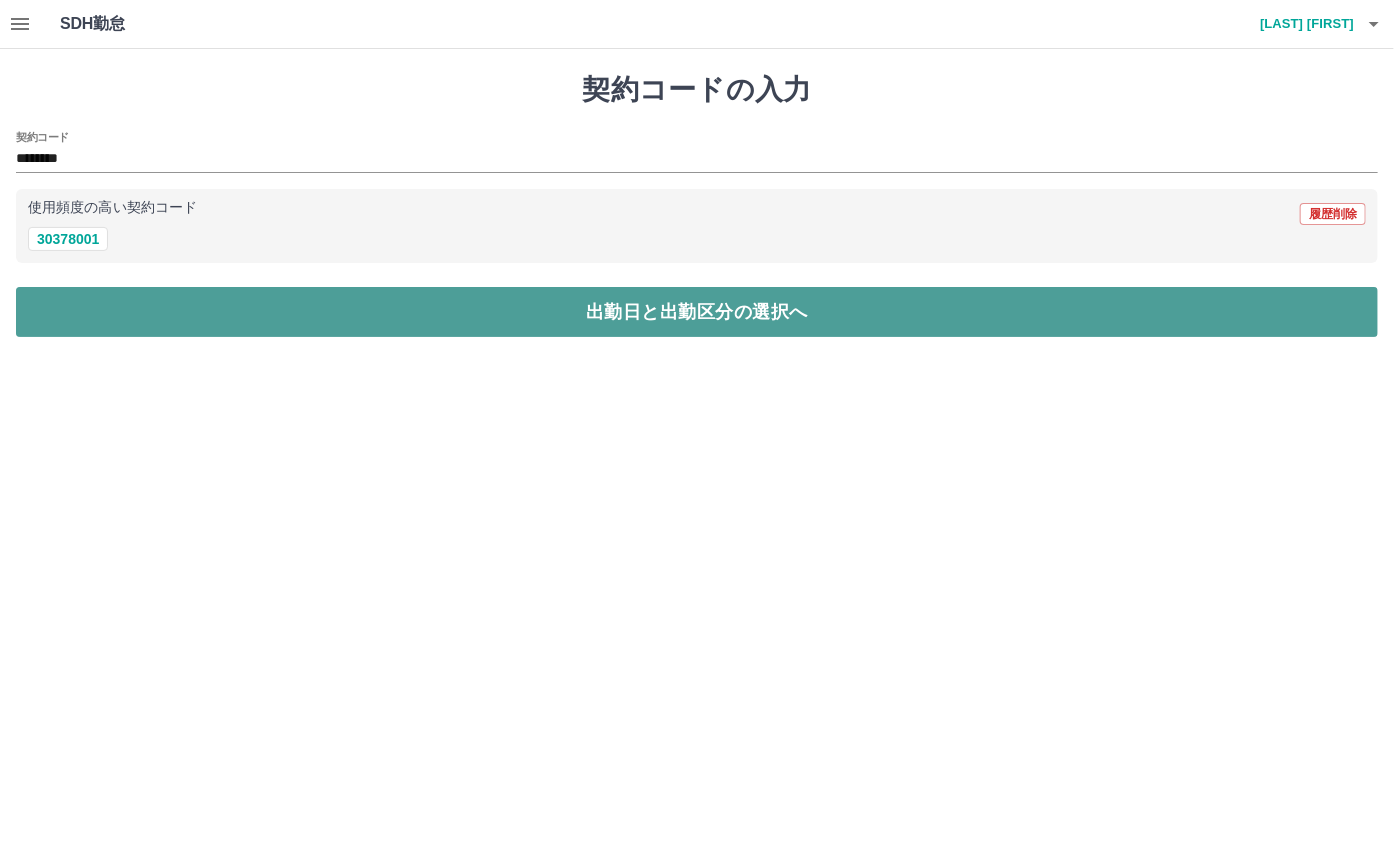 click on "出勤日と出勤区分の選択へ" at bounding box center [697, 312] 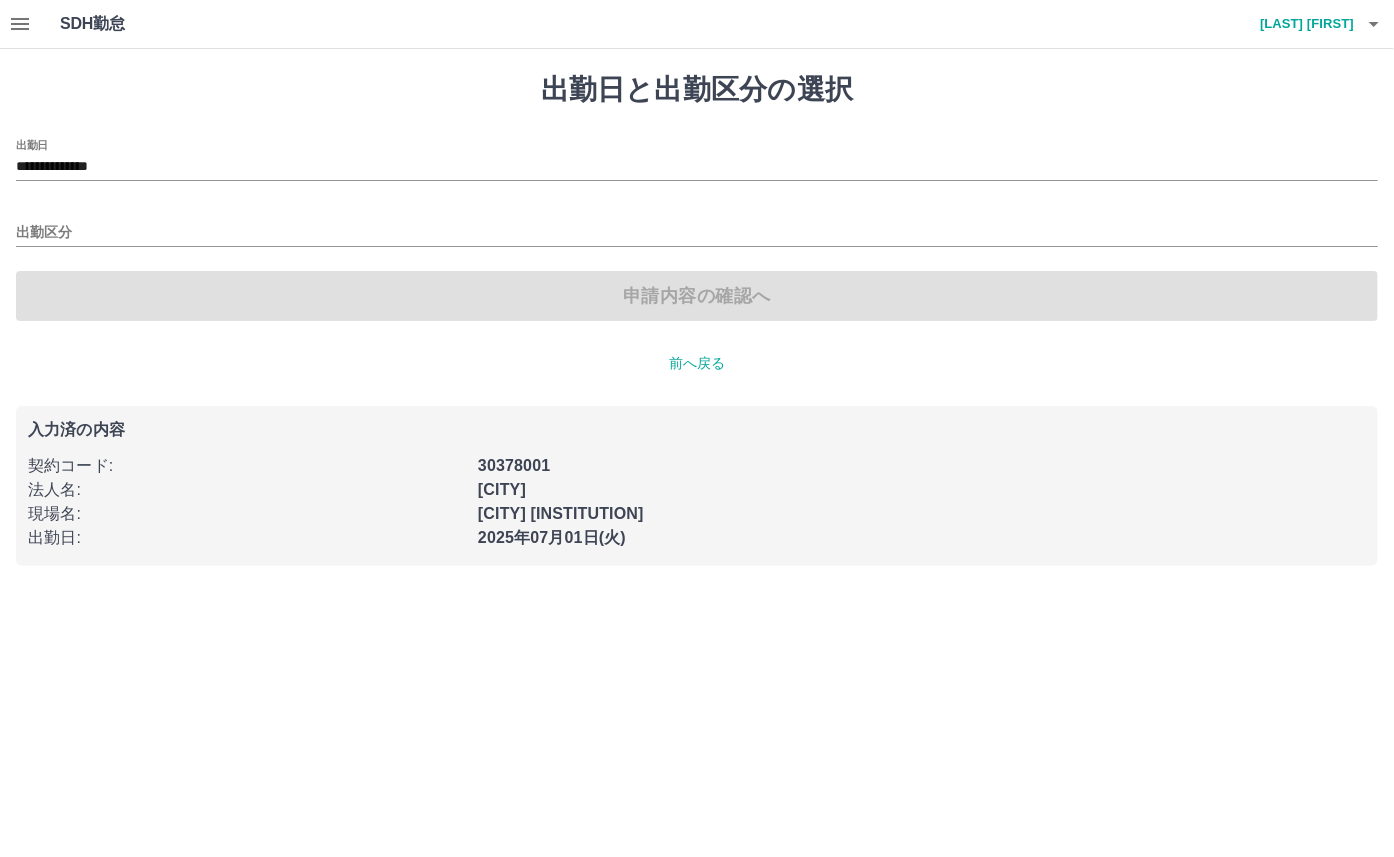 click on "**********" at bounding box center [697, 230] 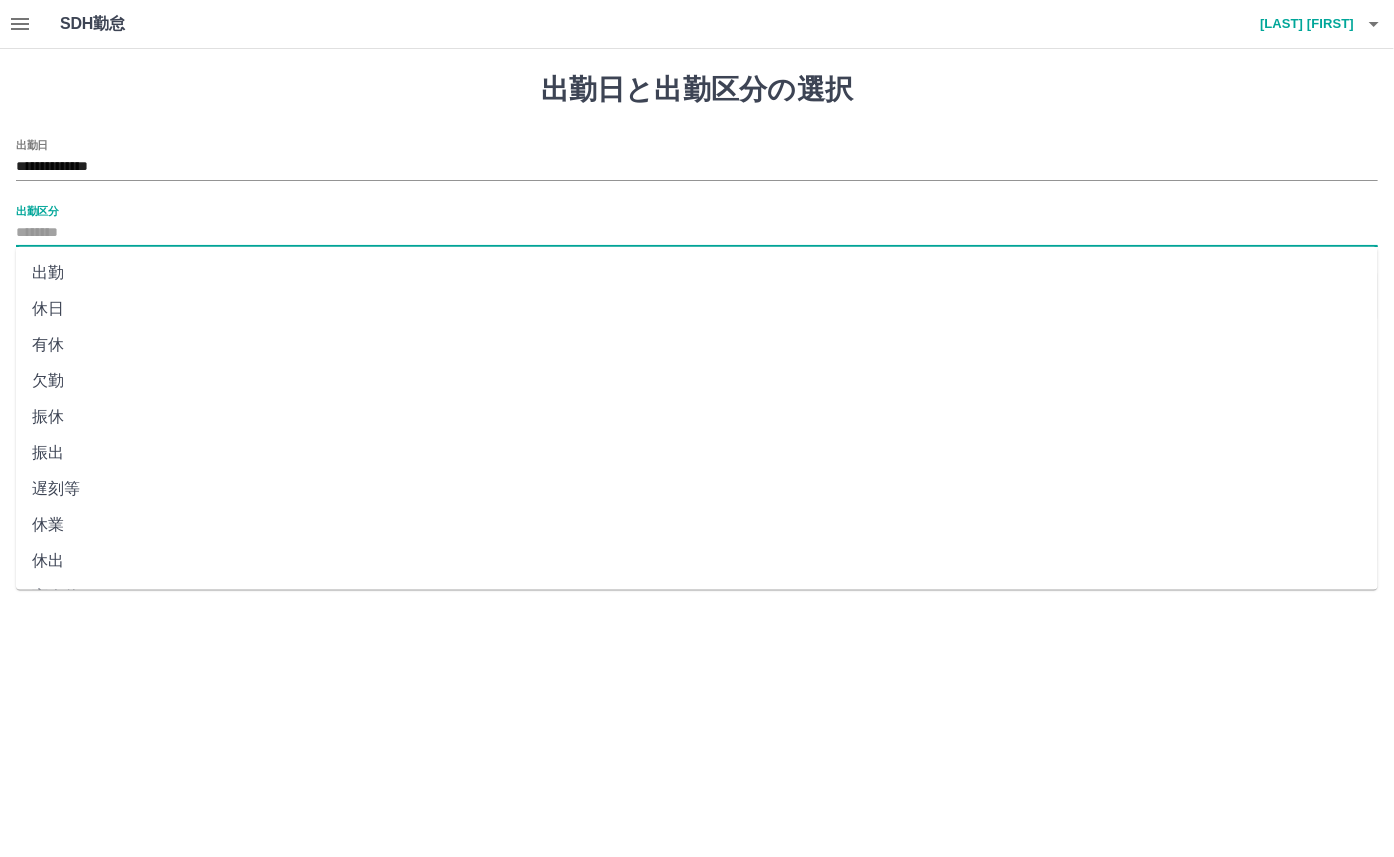 click on "出勤区分" at bounding box center [697, 233] 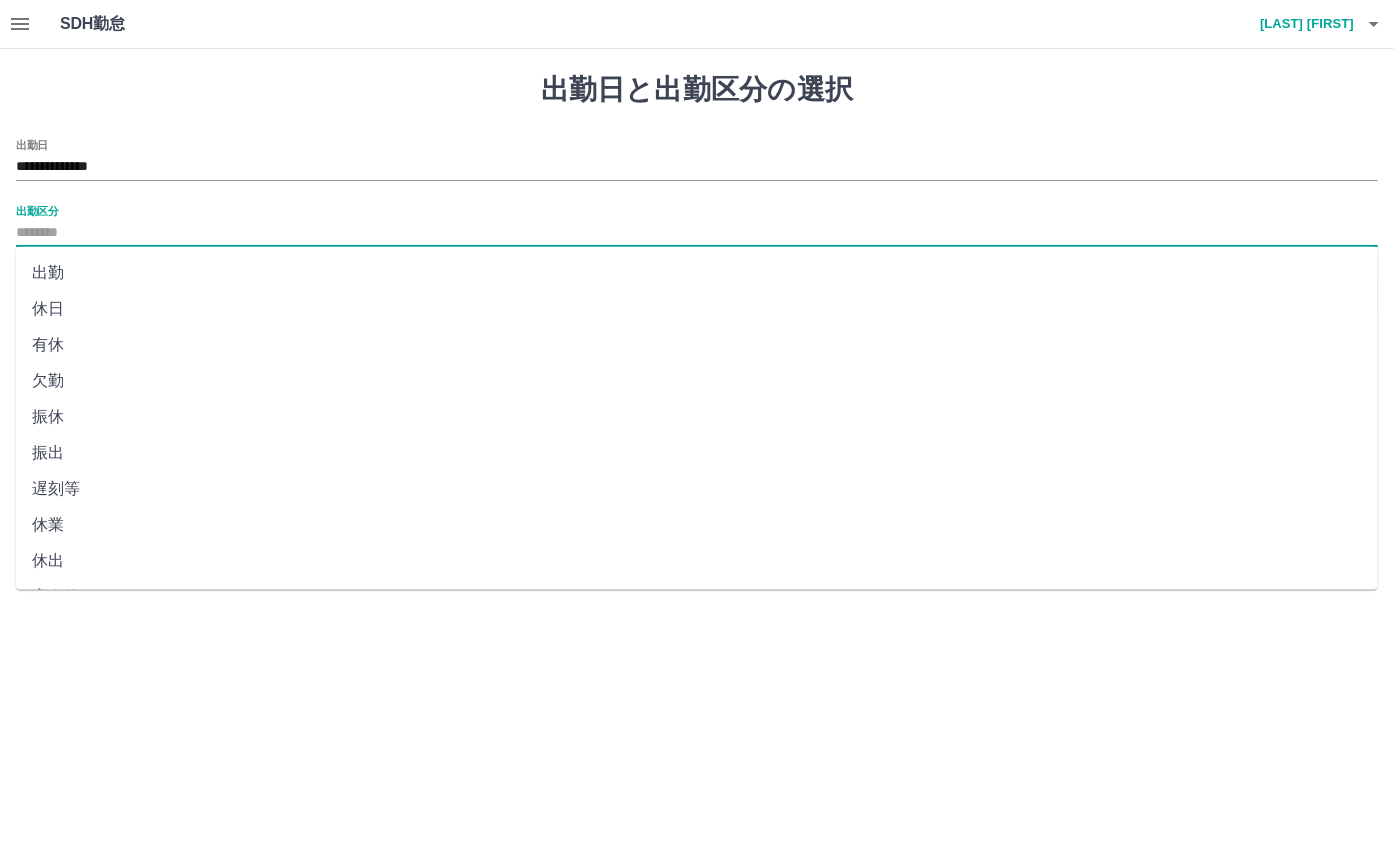 click on "出勤" at bounding box center (697, 273) 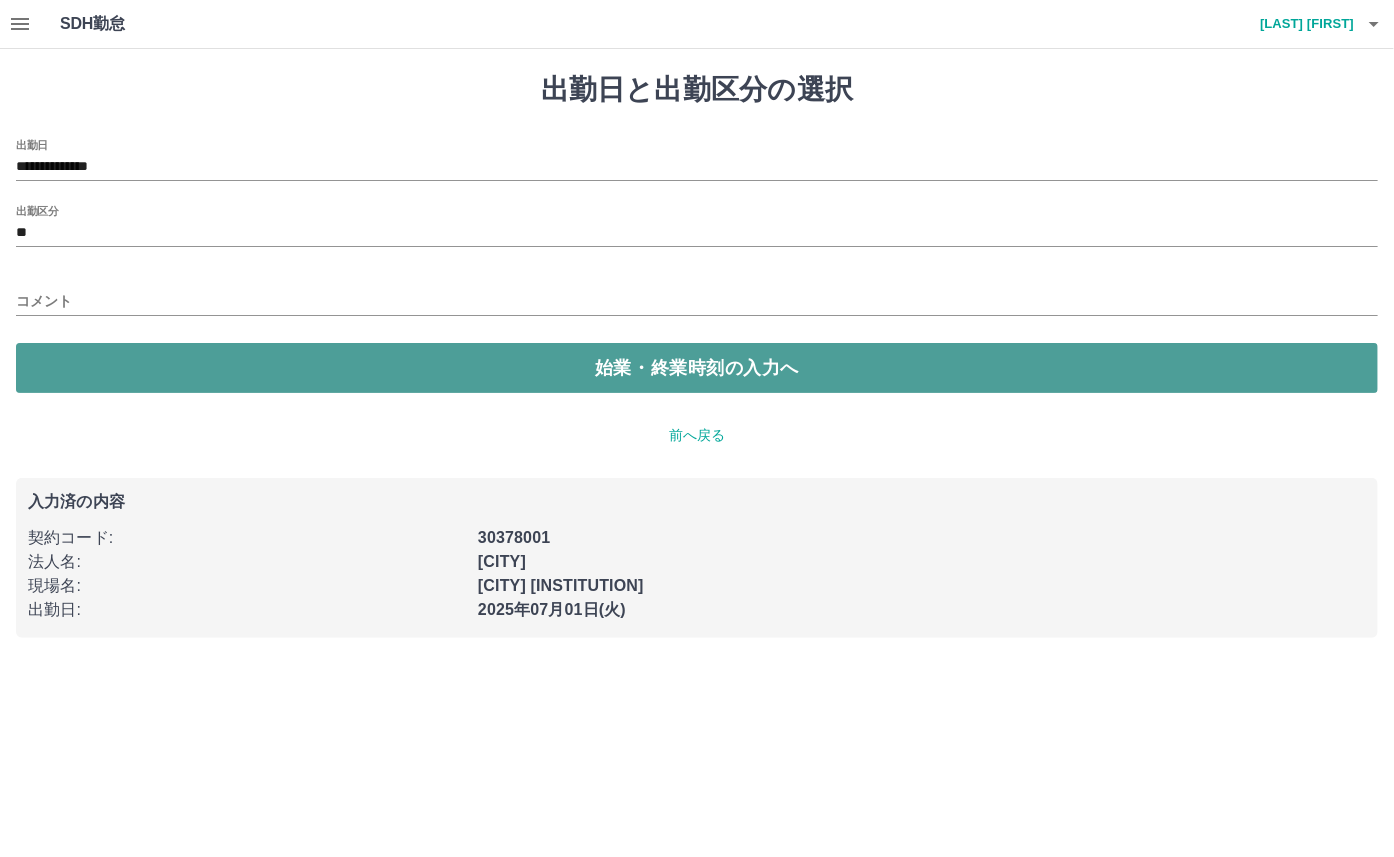 click on "始業・終業時刻の入力へ" at bounding box center [697, 368] 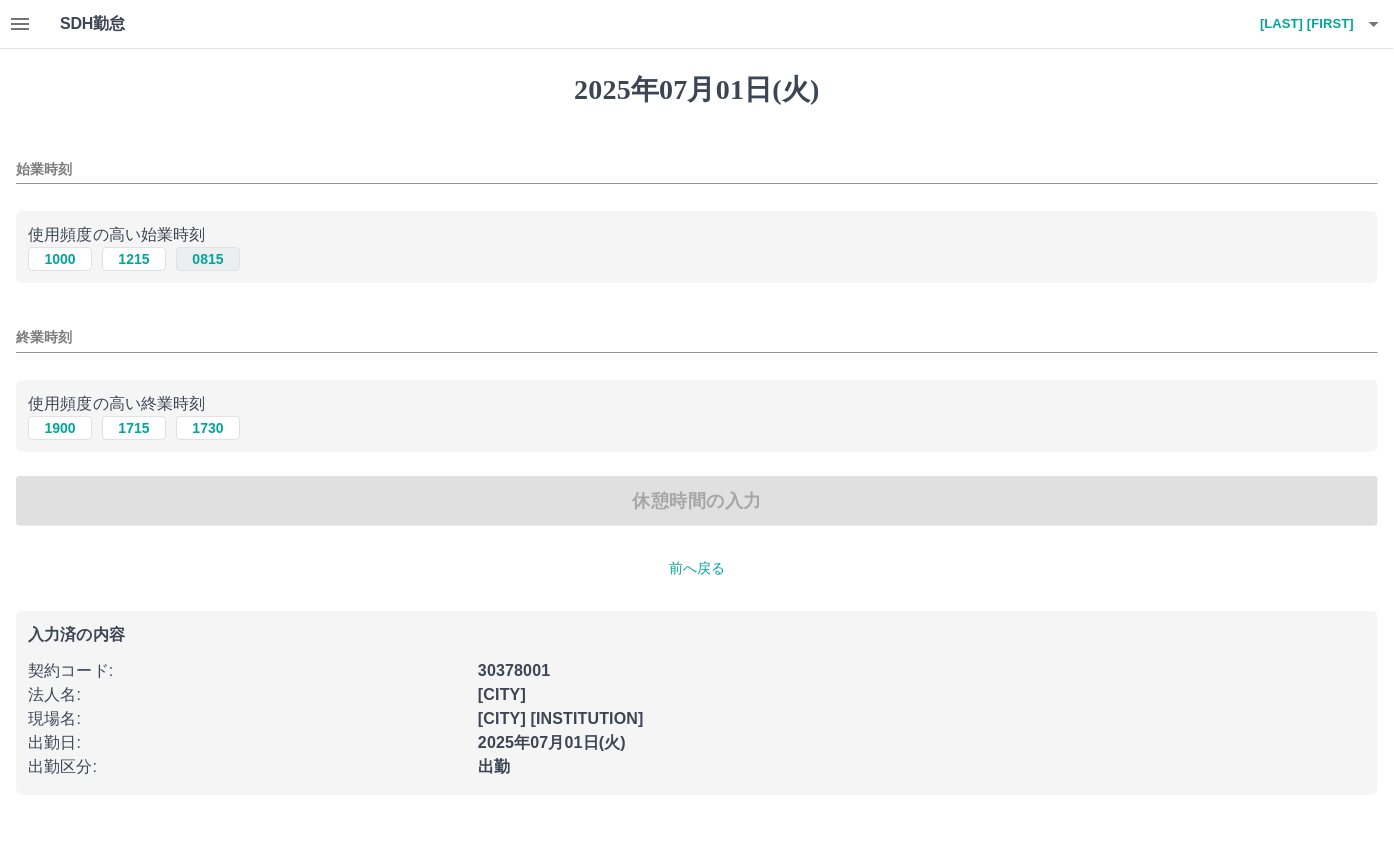 click on "0815" at bounding box center [208, 259] 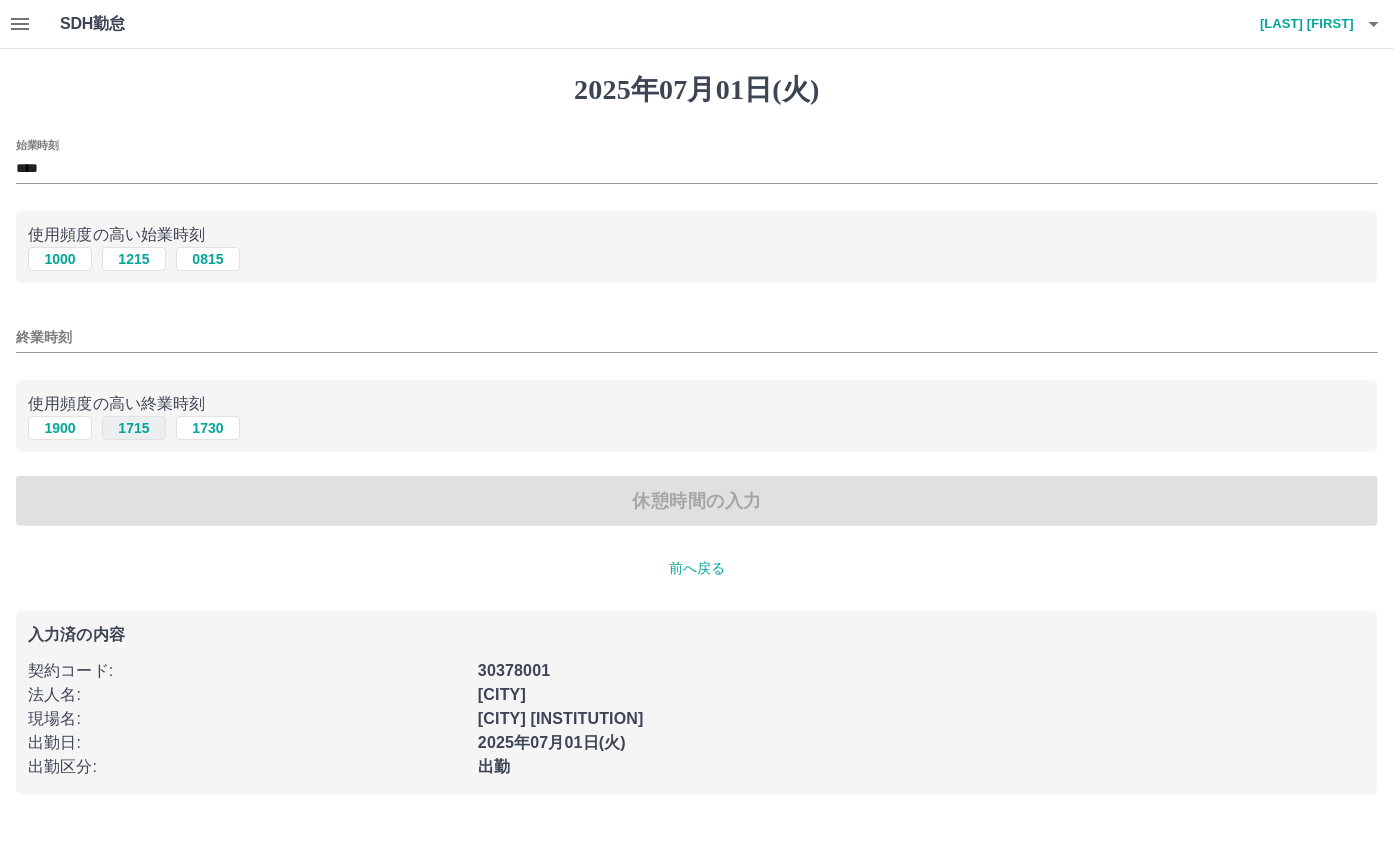 click on "1715" at bounding box center (134, 259) 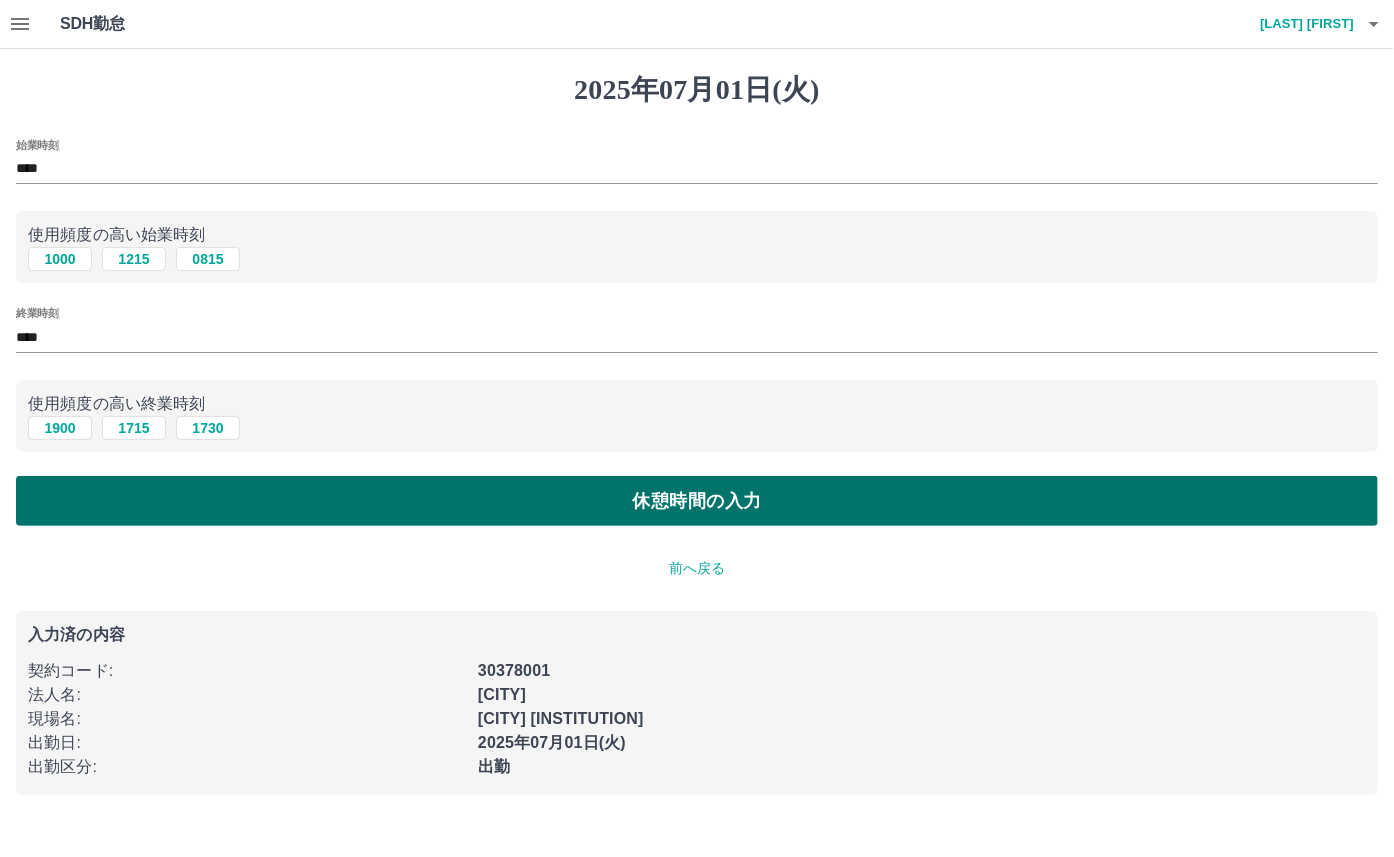 click on "休憩時間の入力" at bounding box center [697, 501] 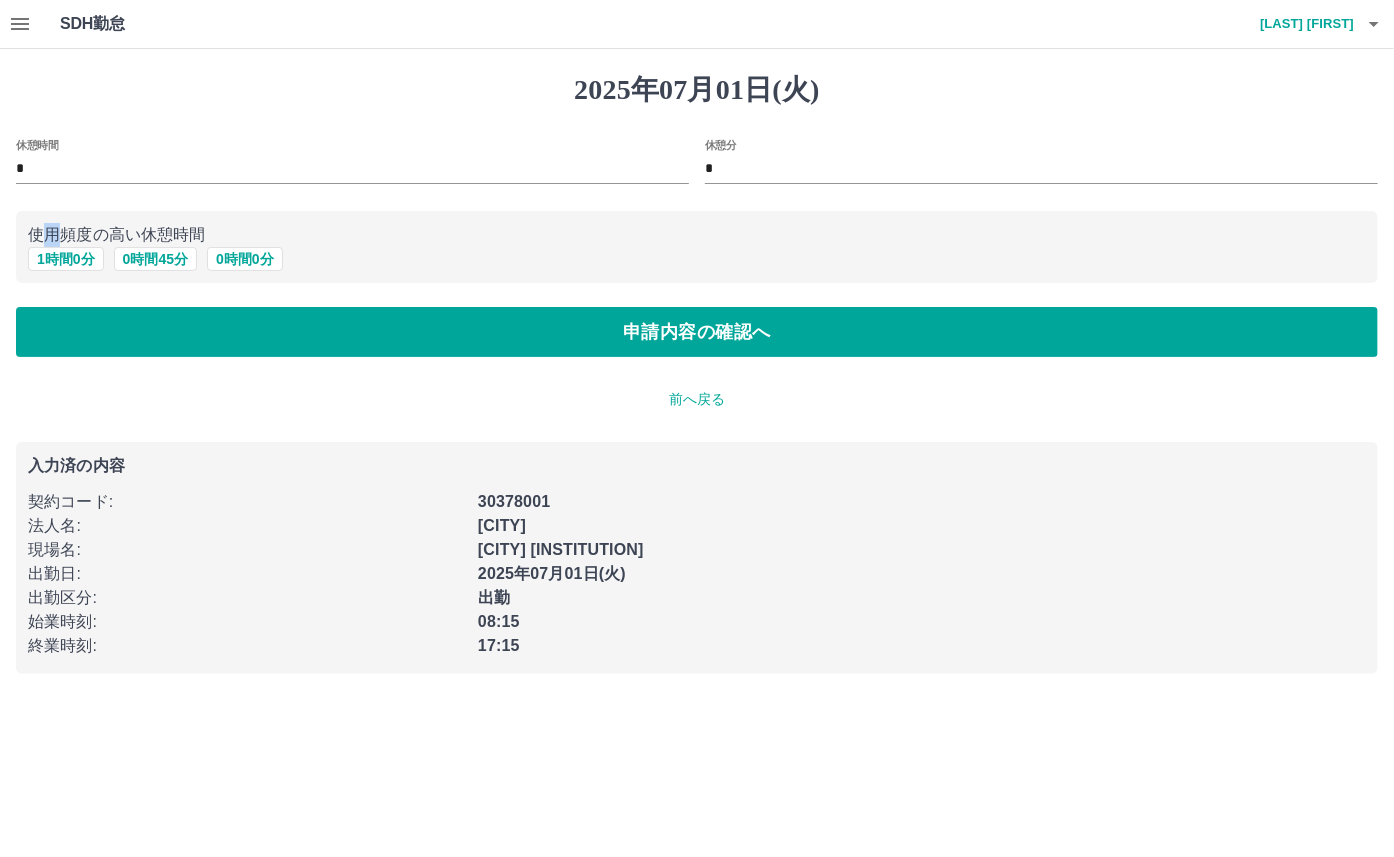 click on "使用頻度の高い休憩時間" at bounding box center (697, 235) 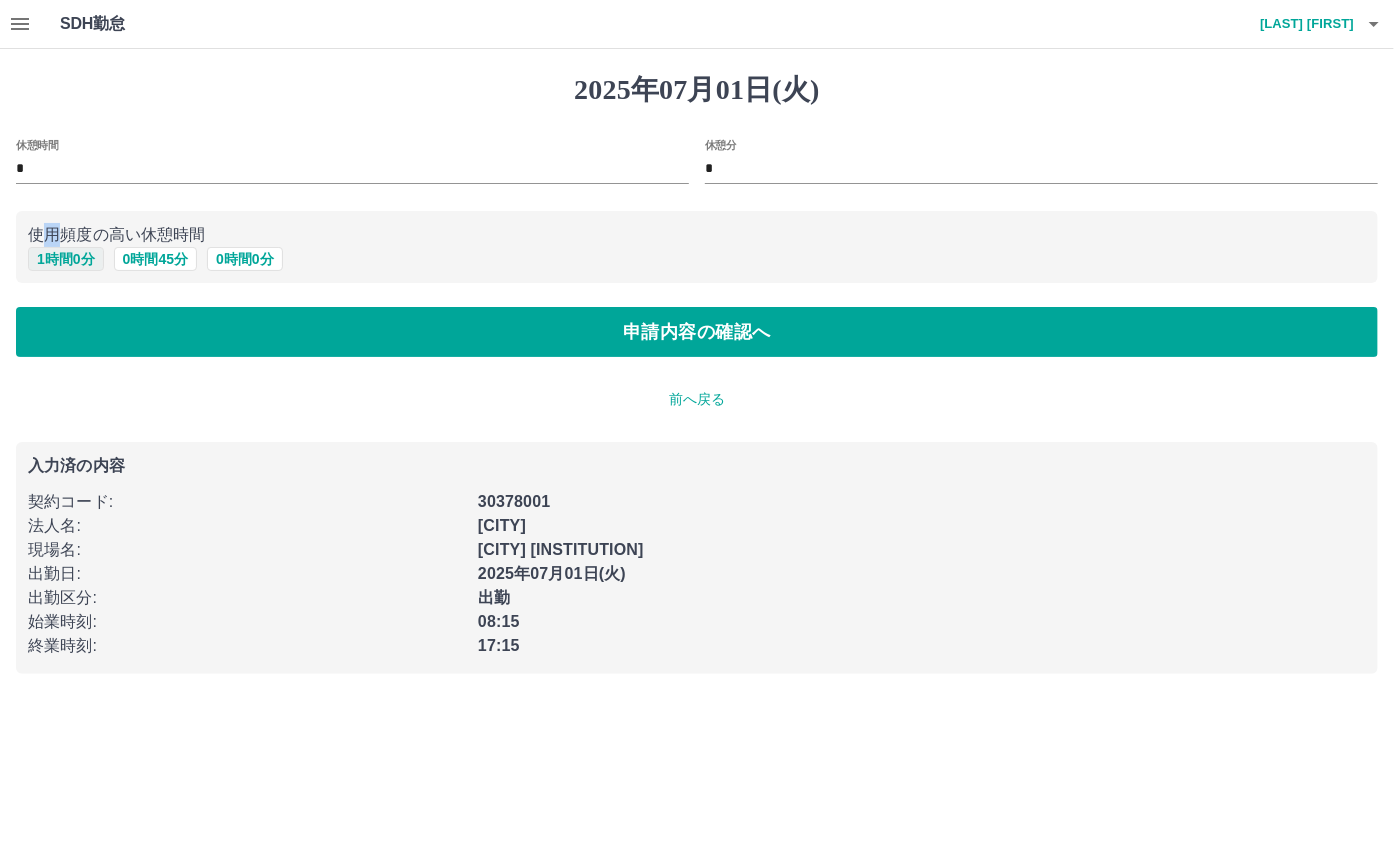 drag, startPoint x: 53, startPoint y: 244, endPoint x: 51, endPoint y: 265, distance: 21.095022 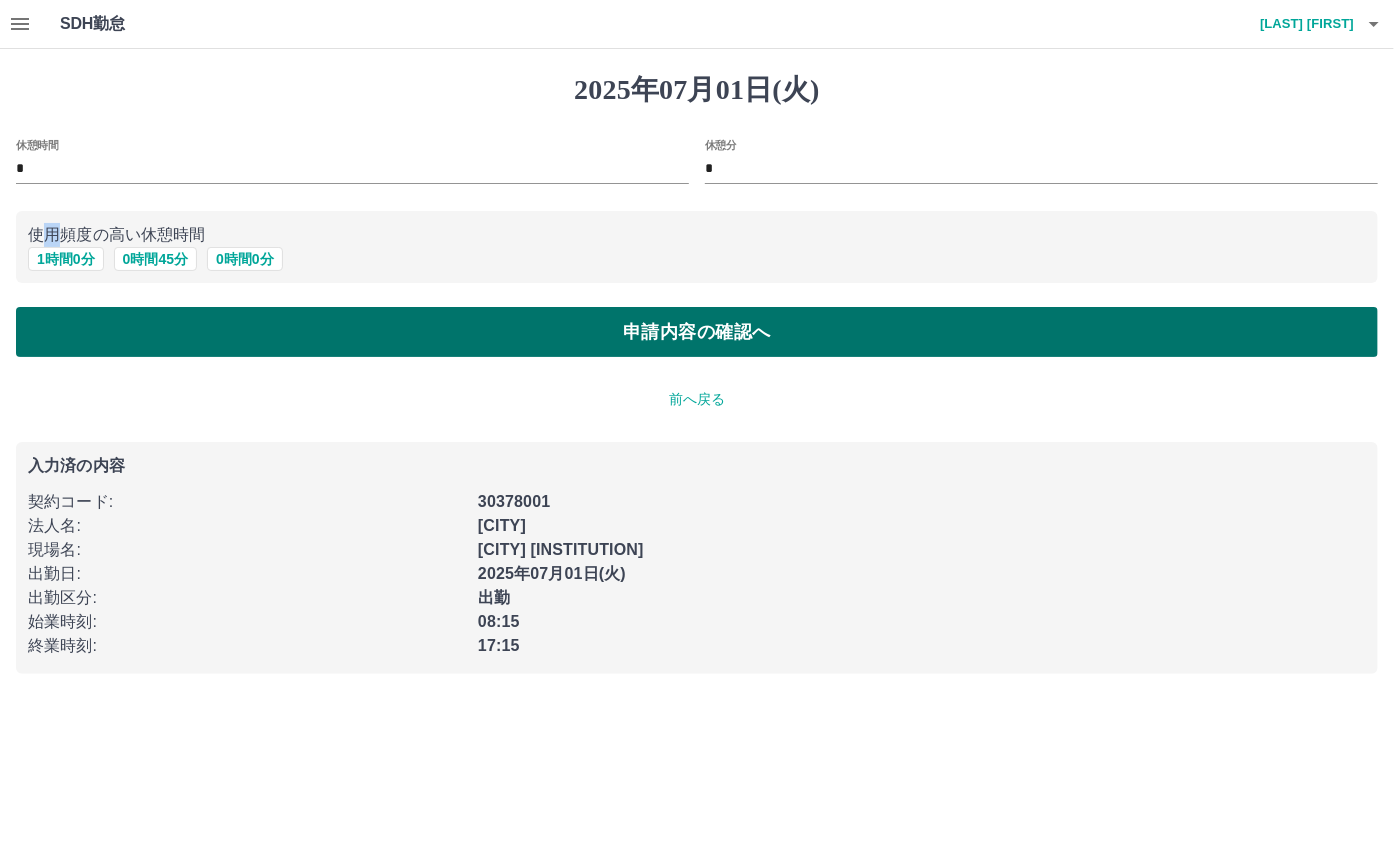 click on "申請内容の確認へ" at bounding box center [697, 332] 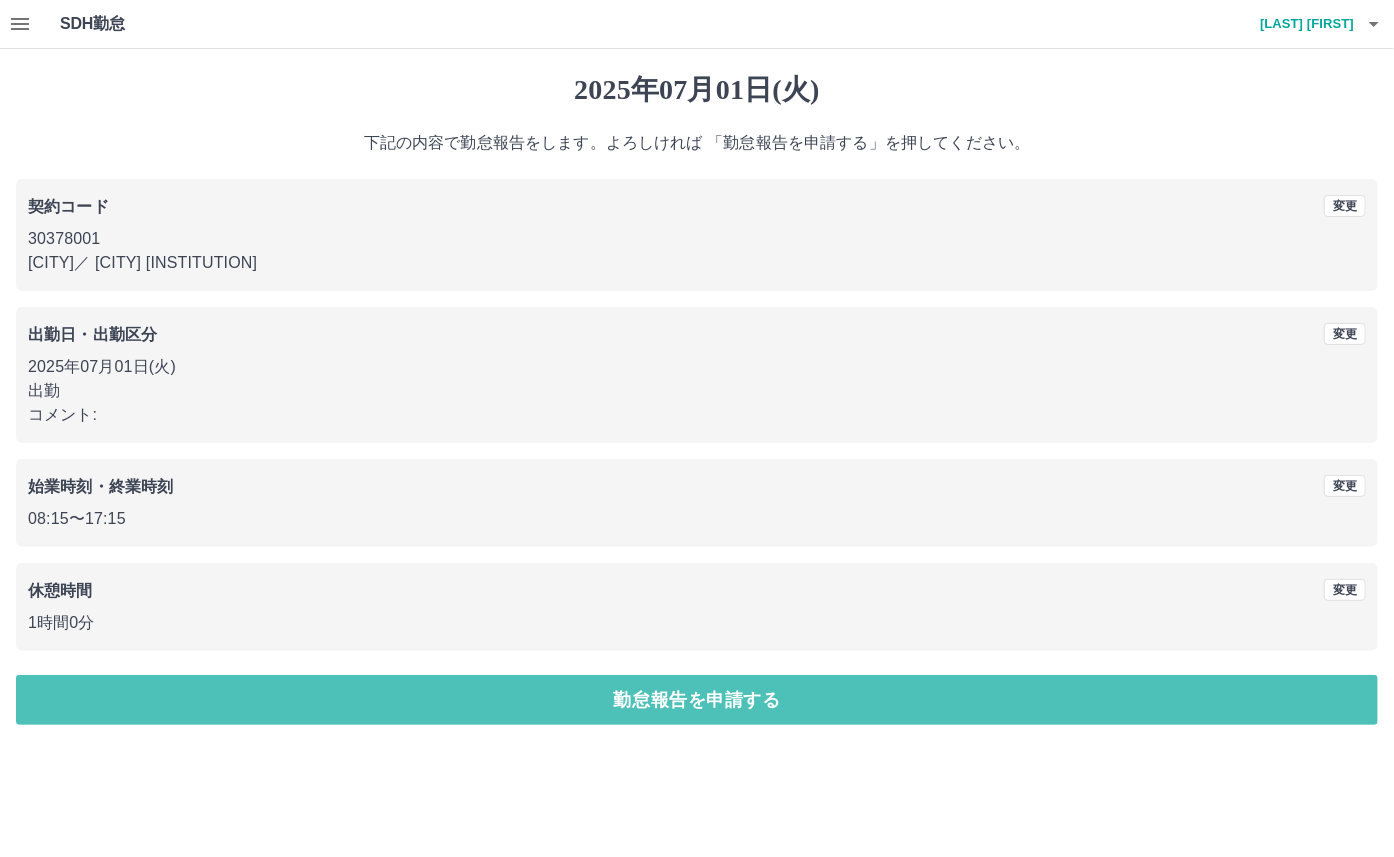 click on "勤怠報告を申請する" at bounding box center [697, 700] 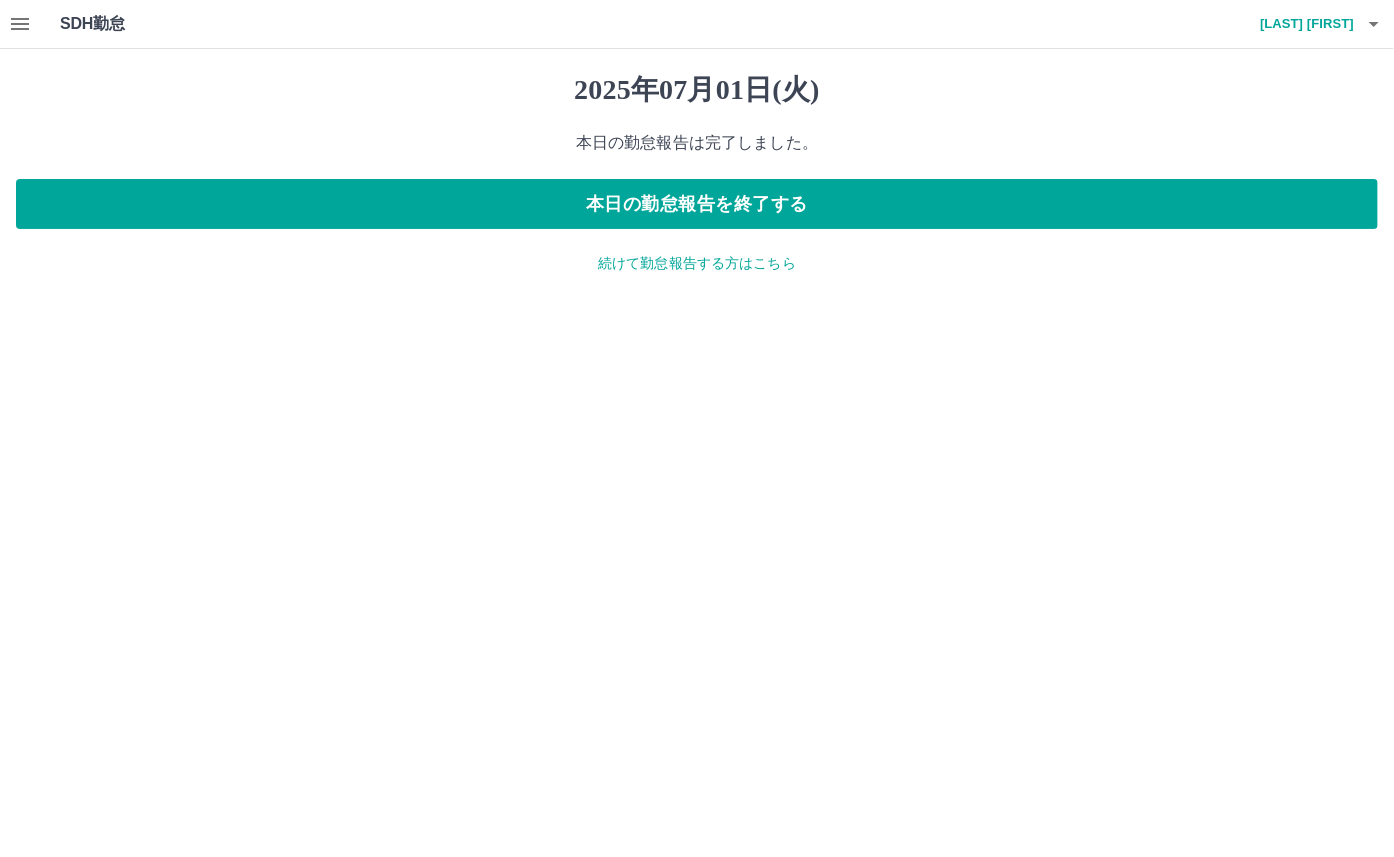 click on "続けて勤怠報告する方はこちら" at bounding box center [697, 263] 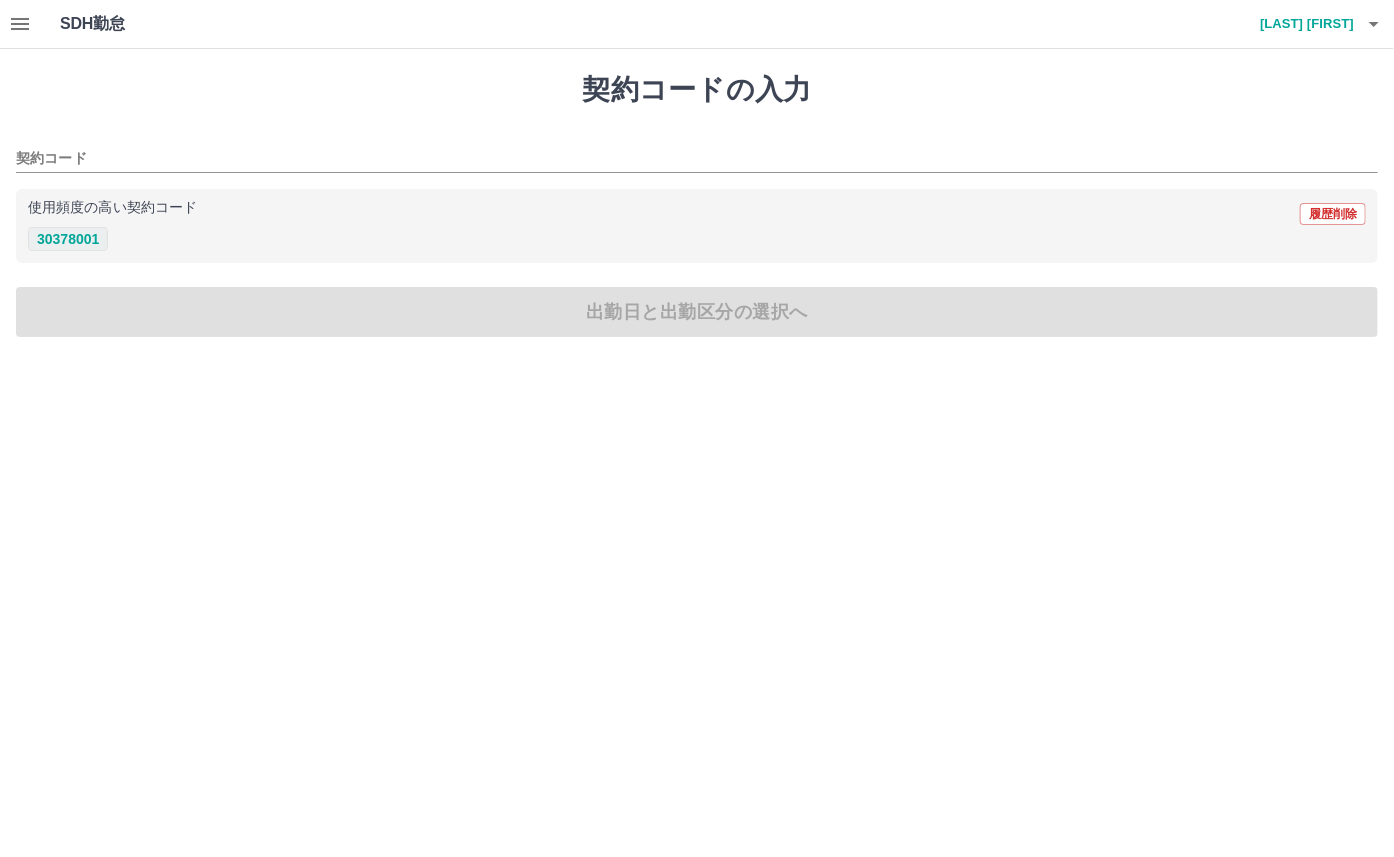click on "30378001" at bounding box center [68, 239] 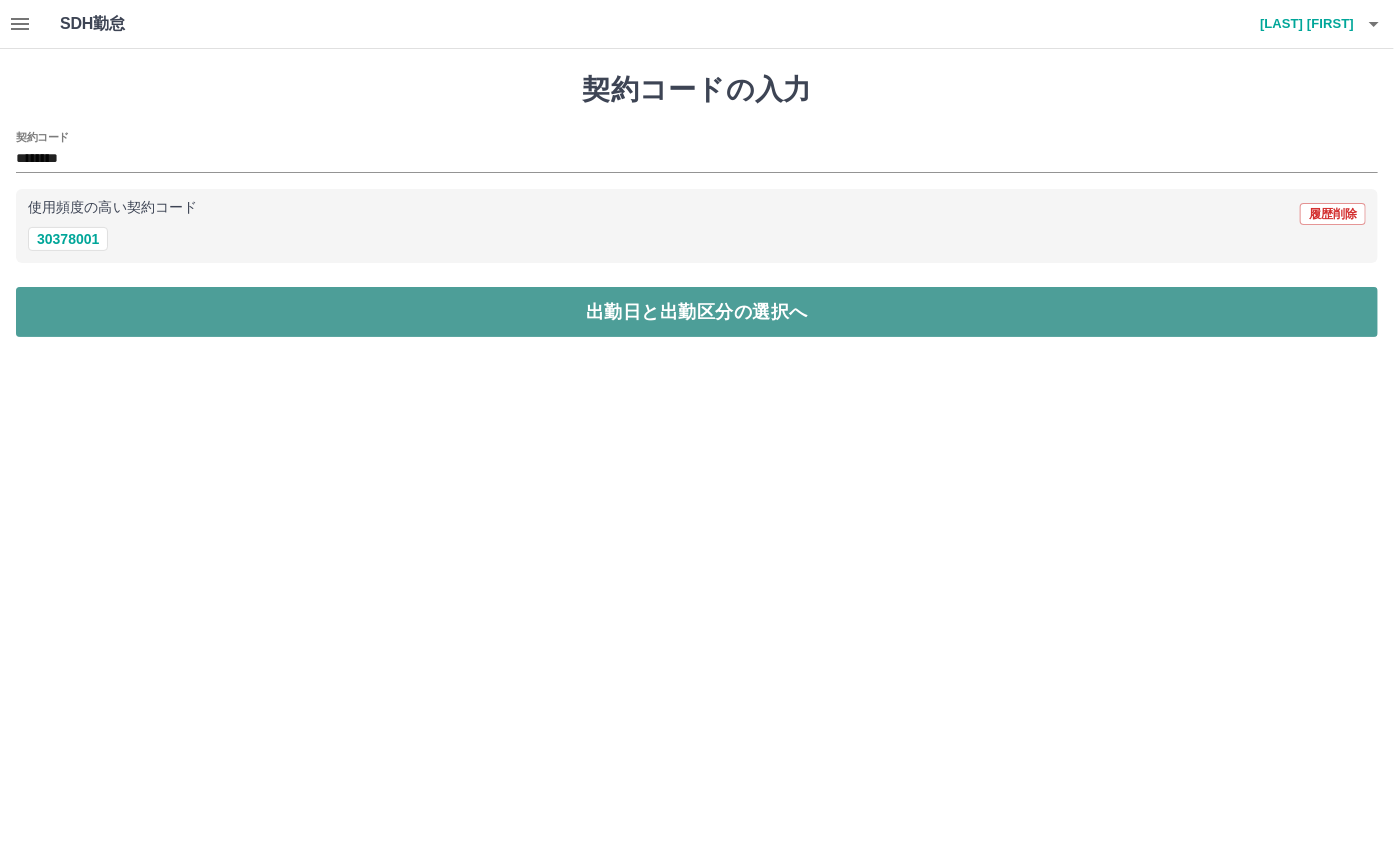 click on "出勤日と出勤区分の選択へ" at bounding box center [697, 312] 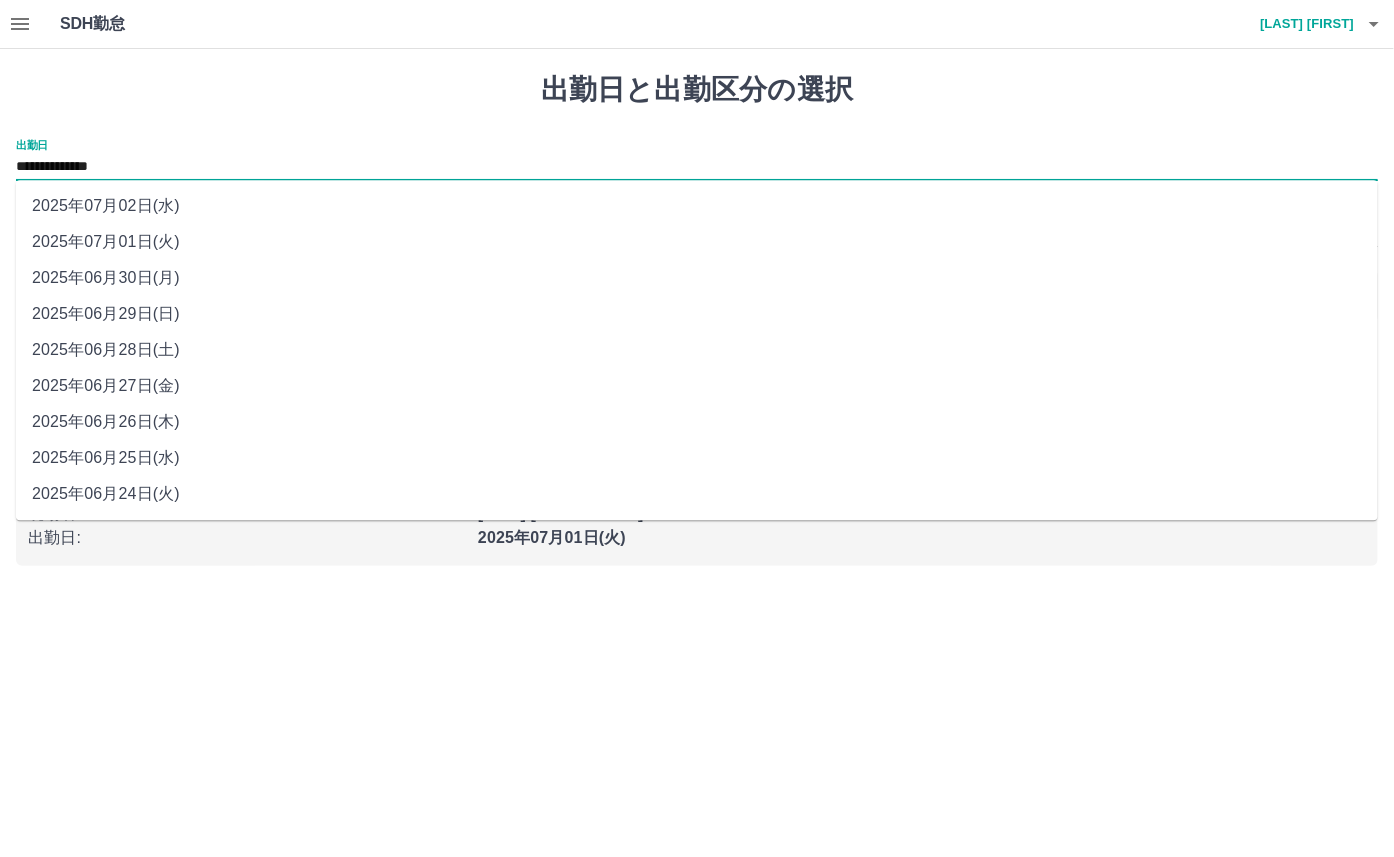 click on "**********" at bounding box center (697, 167) 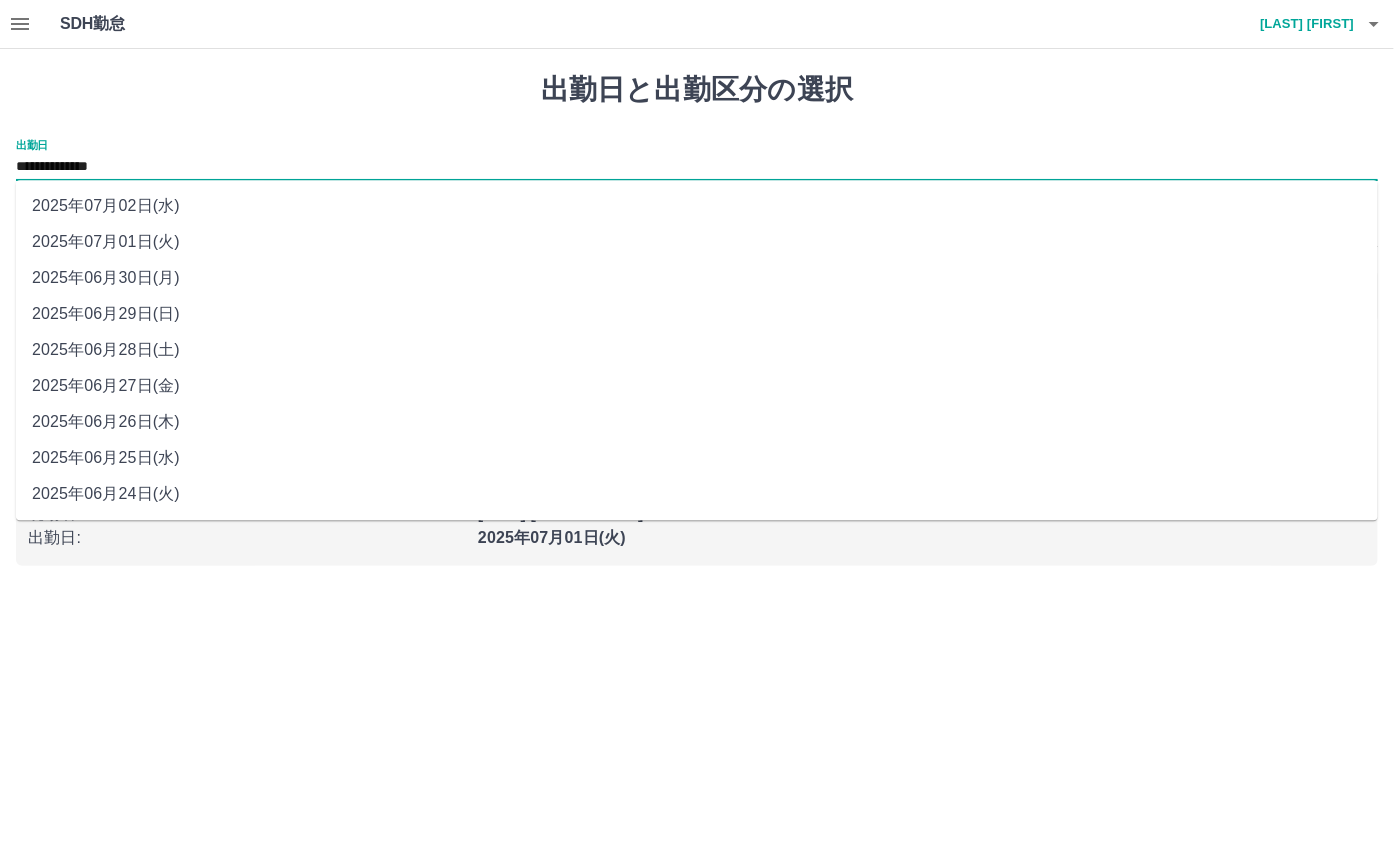 drag, startPoint x: 53, startPoint y: 174, endPoint x: 60, endPoint y: 219, distance: 45.54119 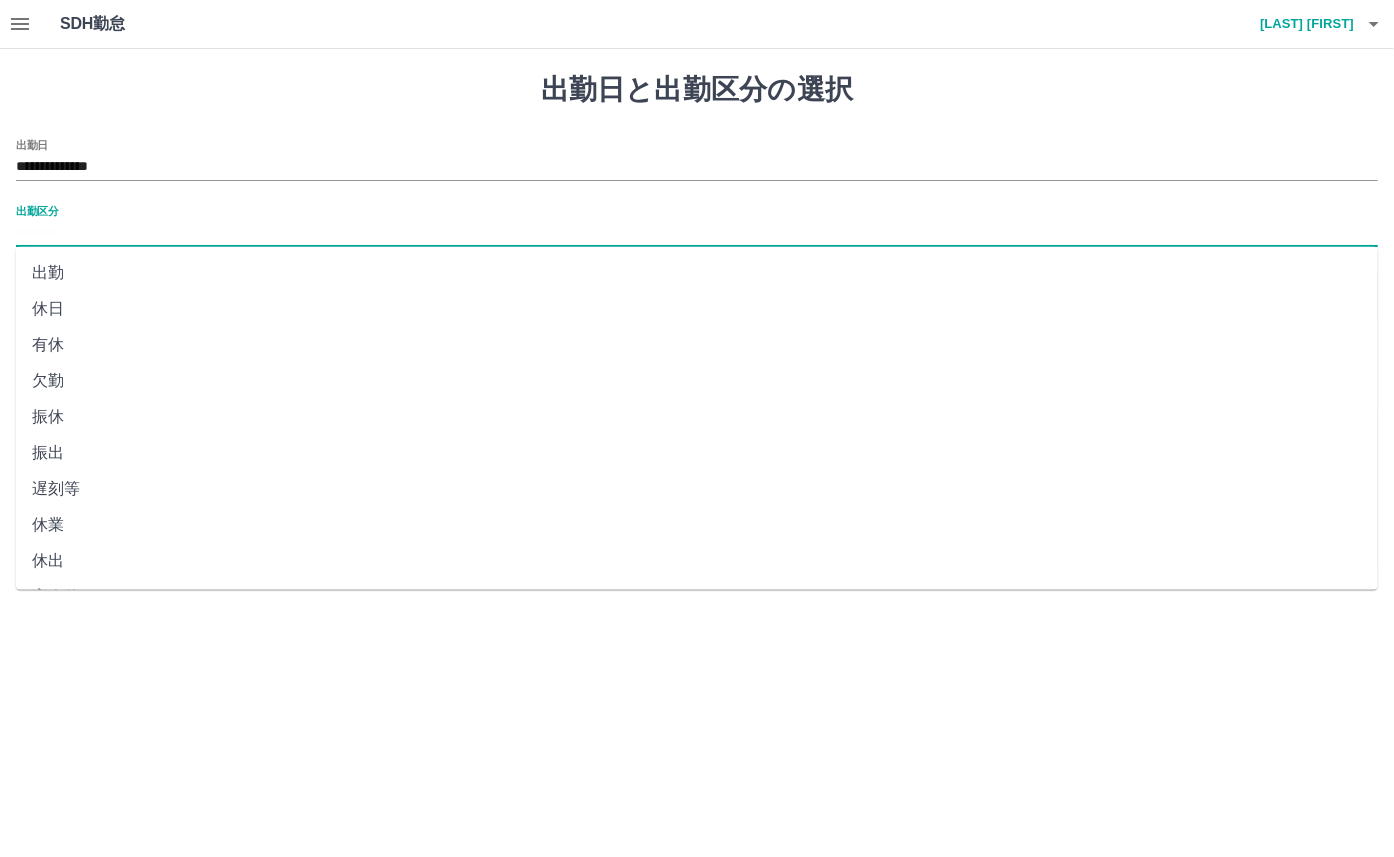 click on "出勤区分" at bounding box center [697, 233] 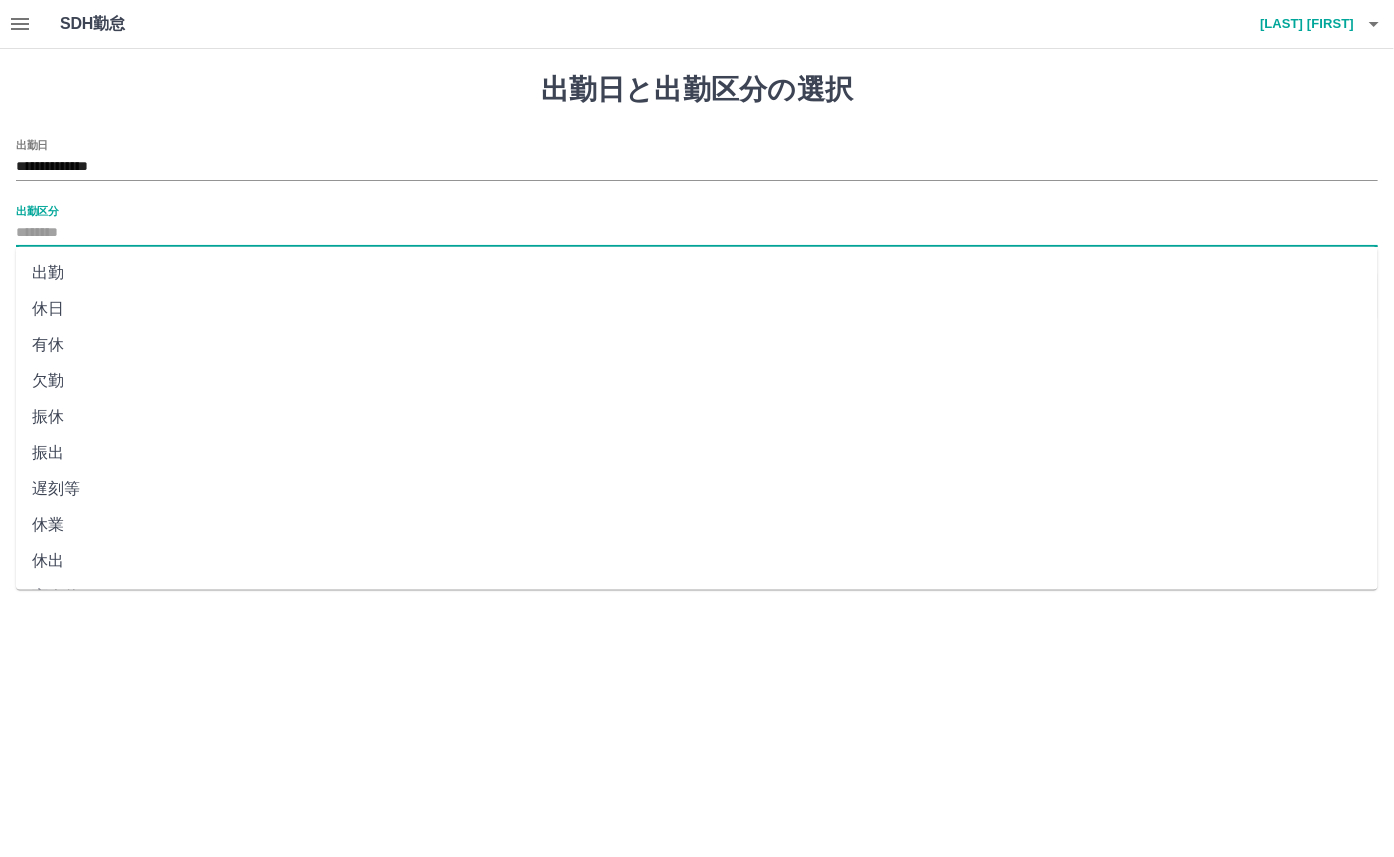 click on "休日" at bounding box center [697, 309] 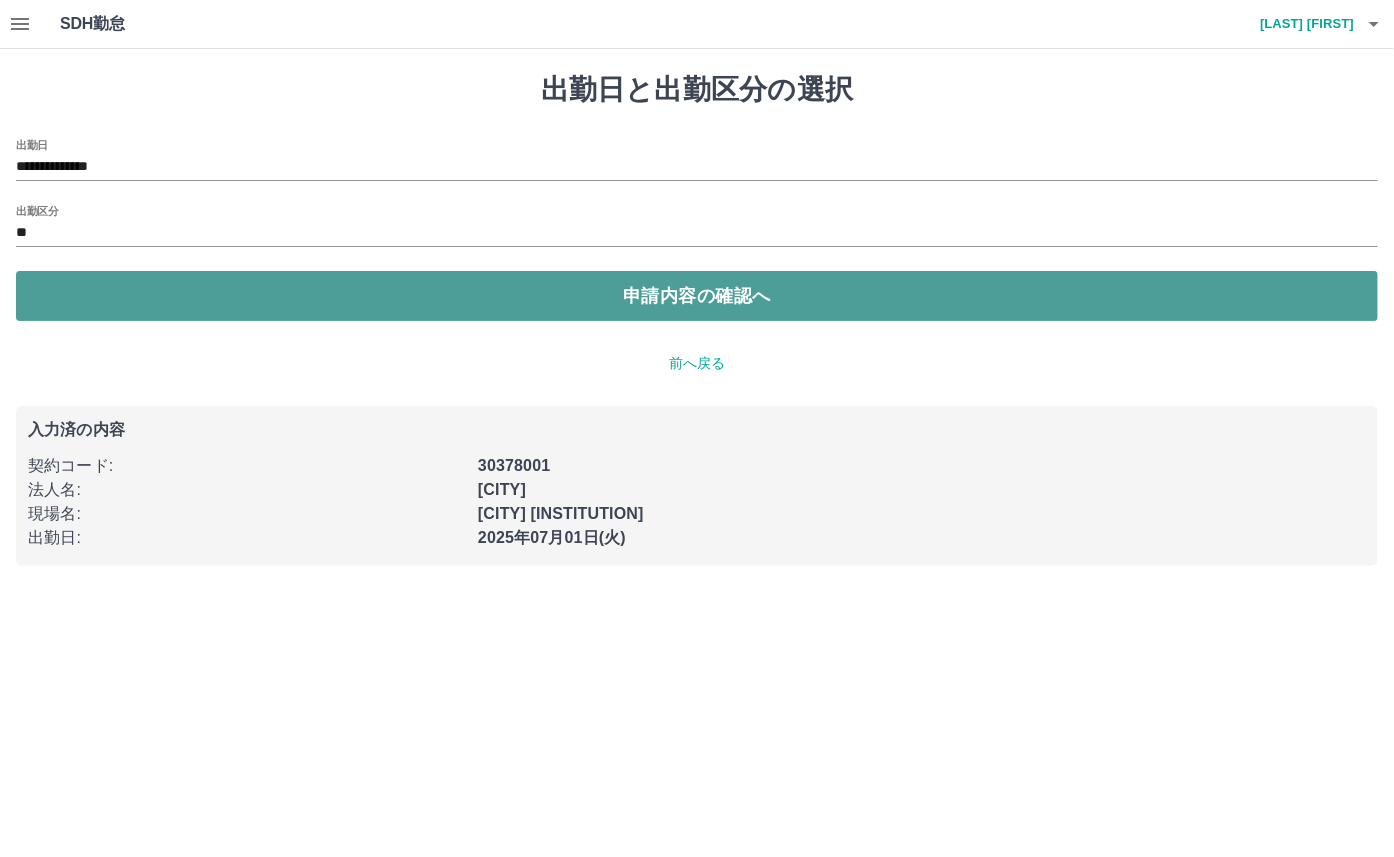 click on "申請内容の確認へ" at bounding box center [697, 296] 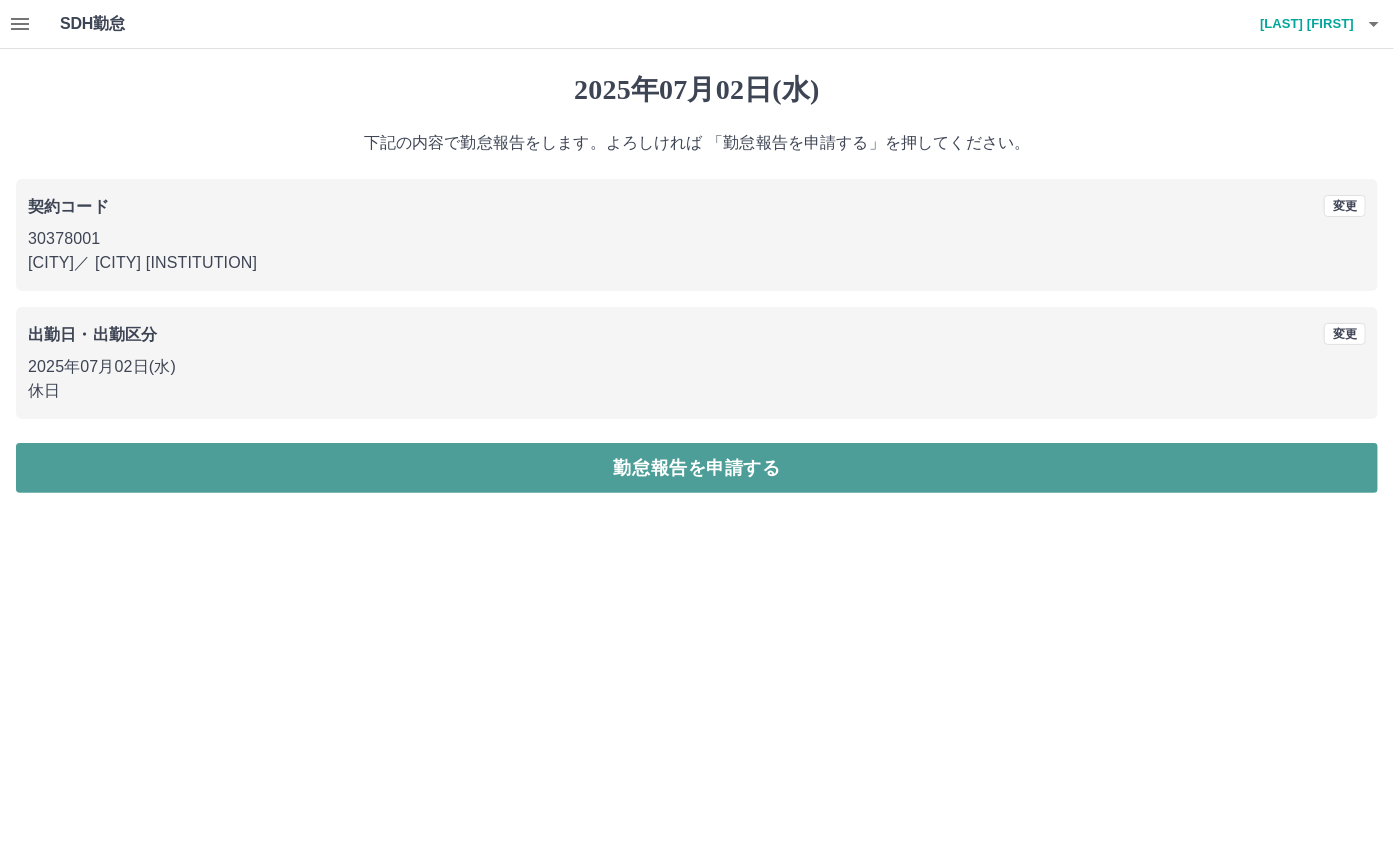 click on "勤怠報告を申請する" at bounding box center (697, 468) 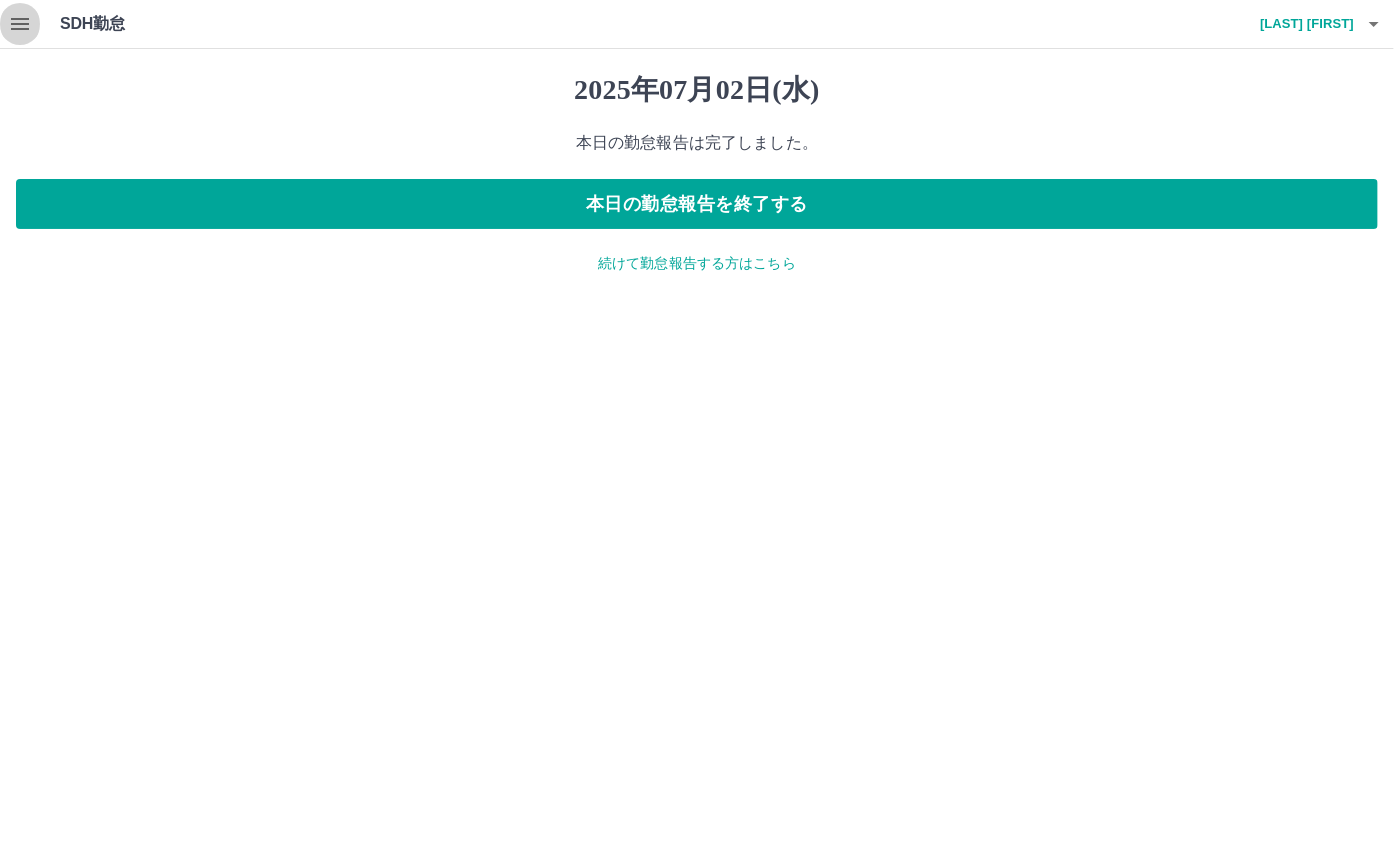 click at bounding box center (20, 24) 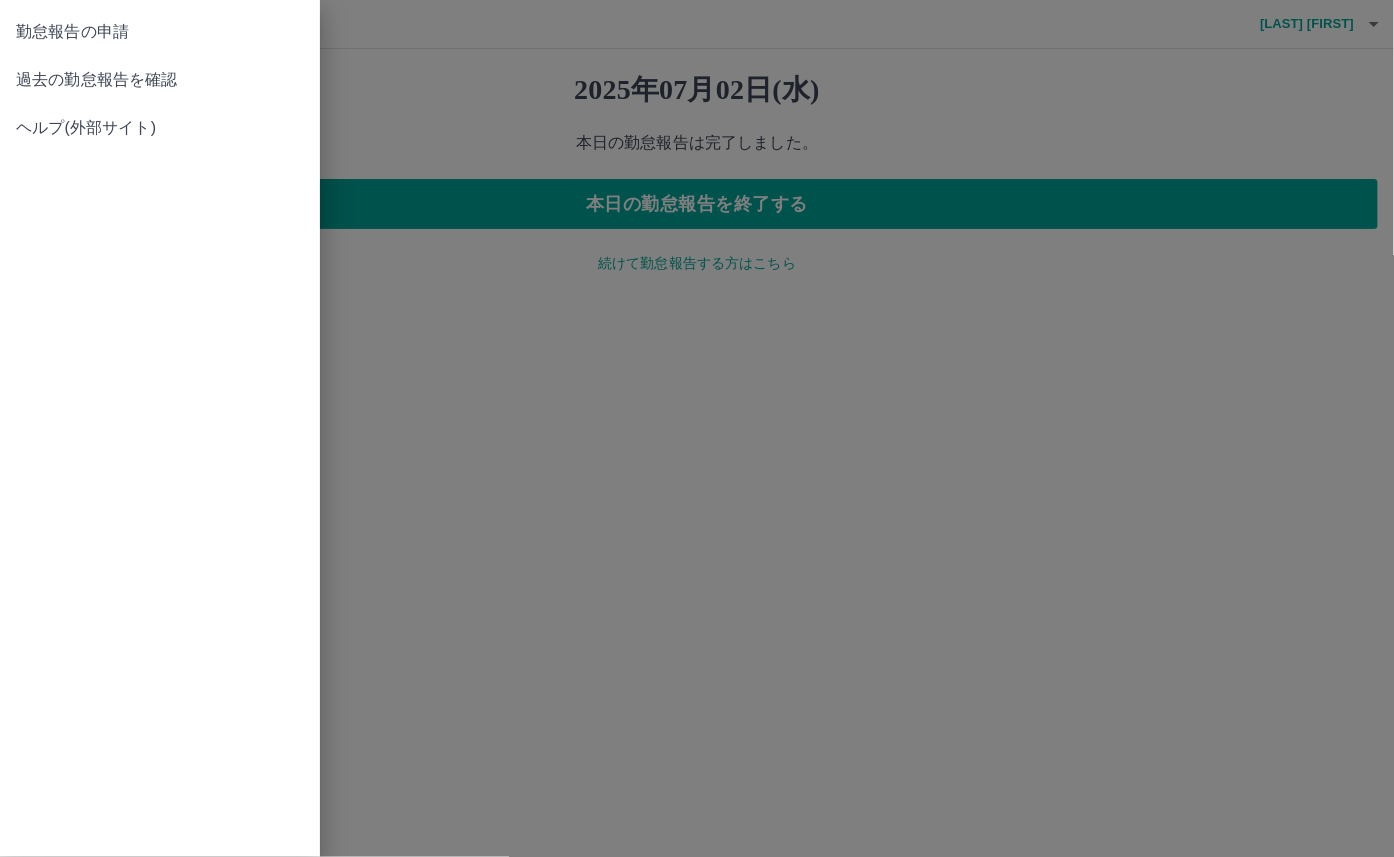 click on "勤怠報告の申請" at bounding box center [160, 32] 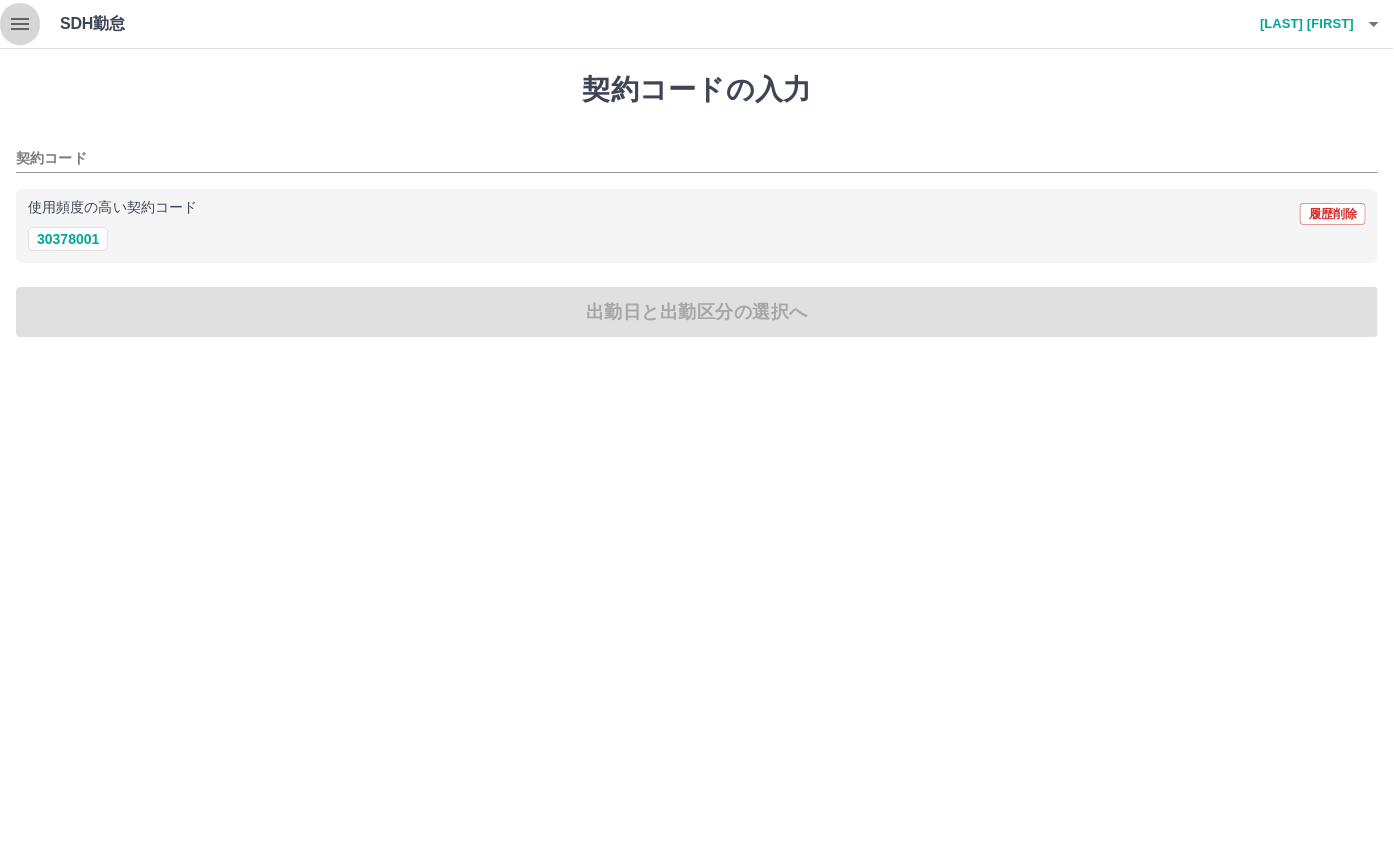 click at bounding box center [20, 24] 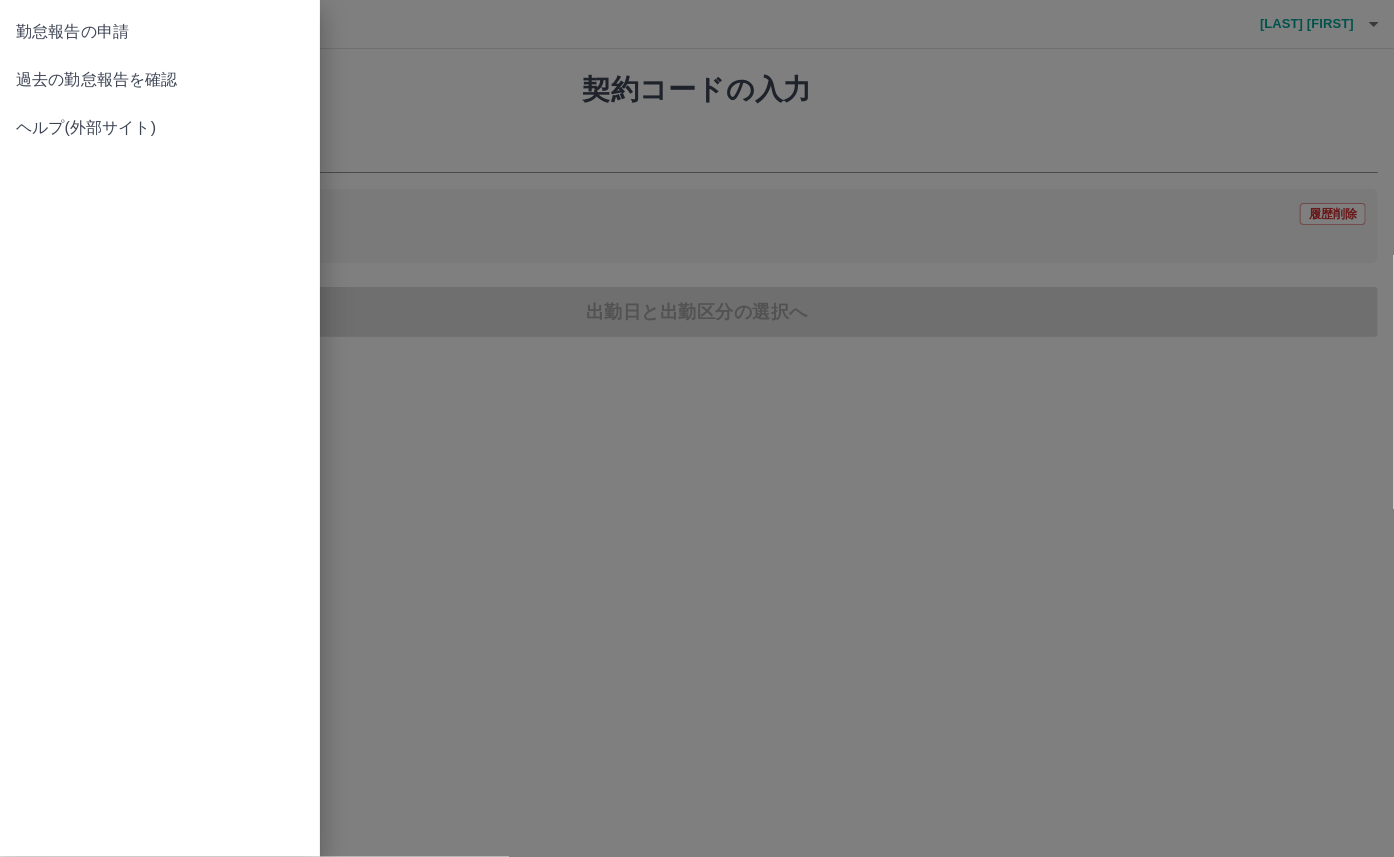 click on "過去の勤怠報告を確認" at bounding box center [160, 32] 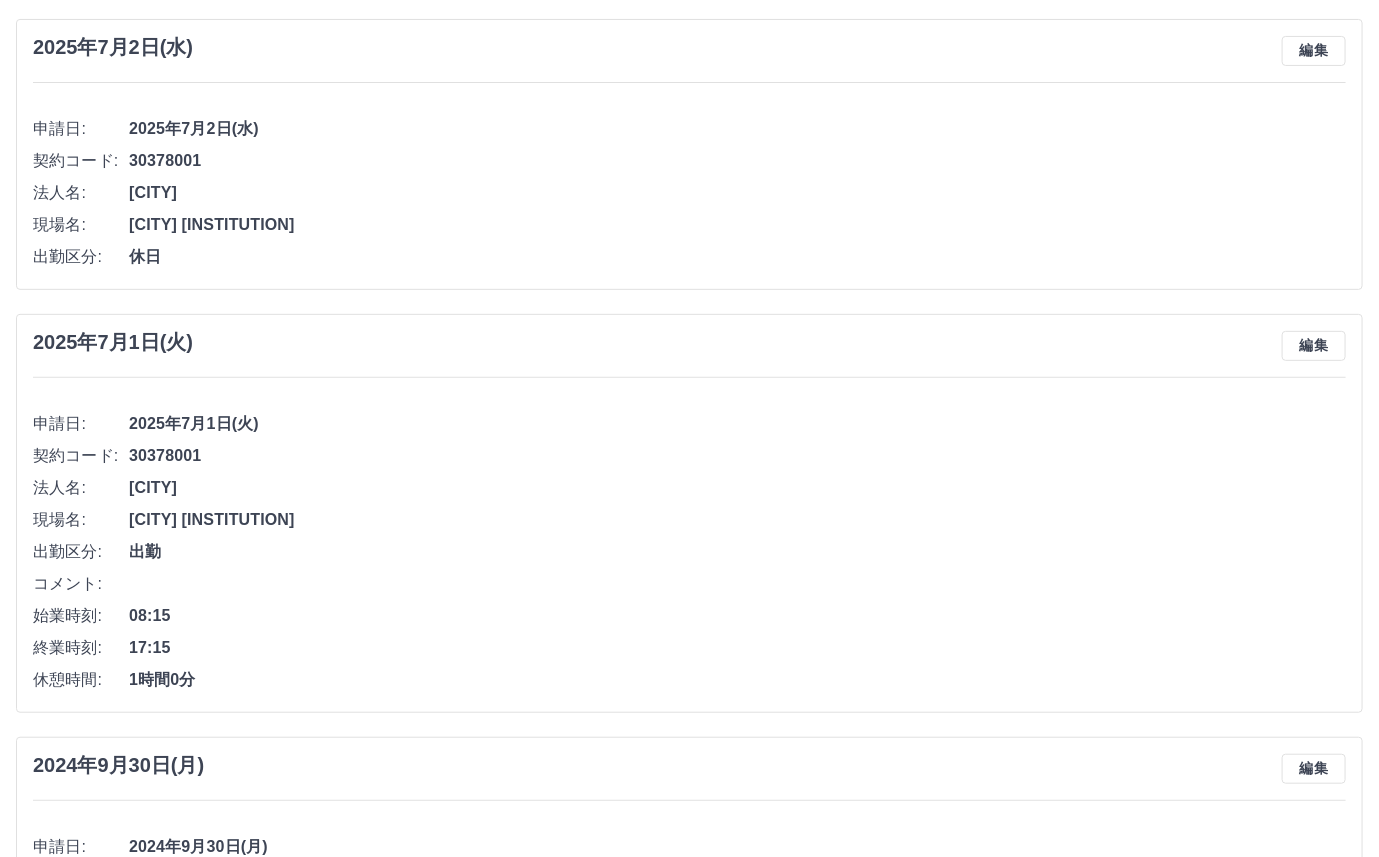 scroll, scrollTop: 199, scrollLeft: 0, axis: vertical 